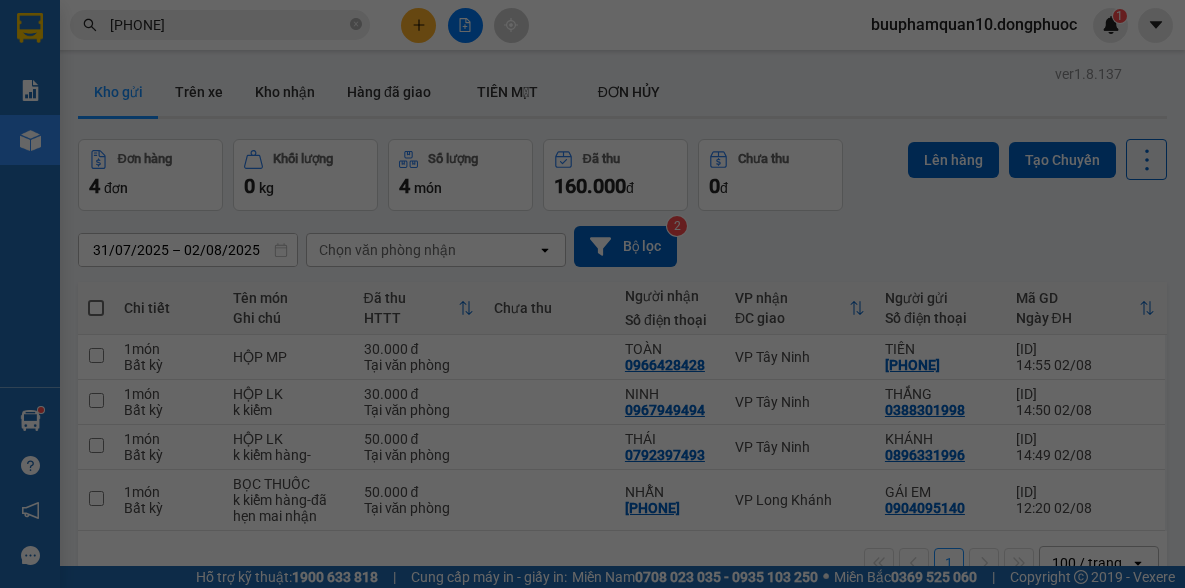 scroll, scrollTop: 0, scrollLeft: 0, axis: both 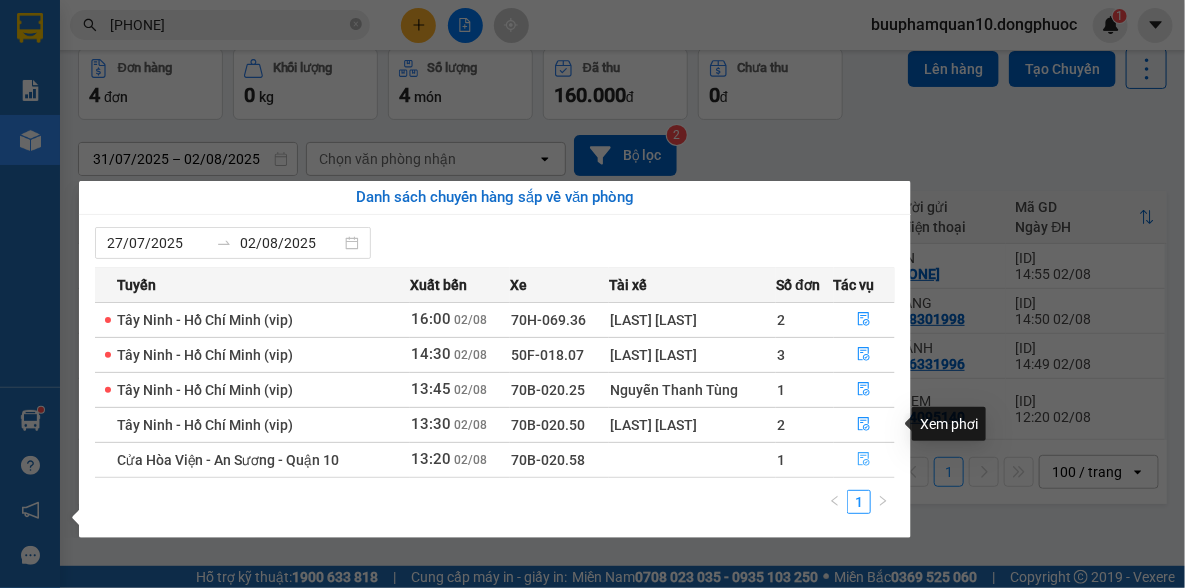 click 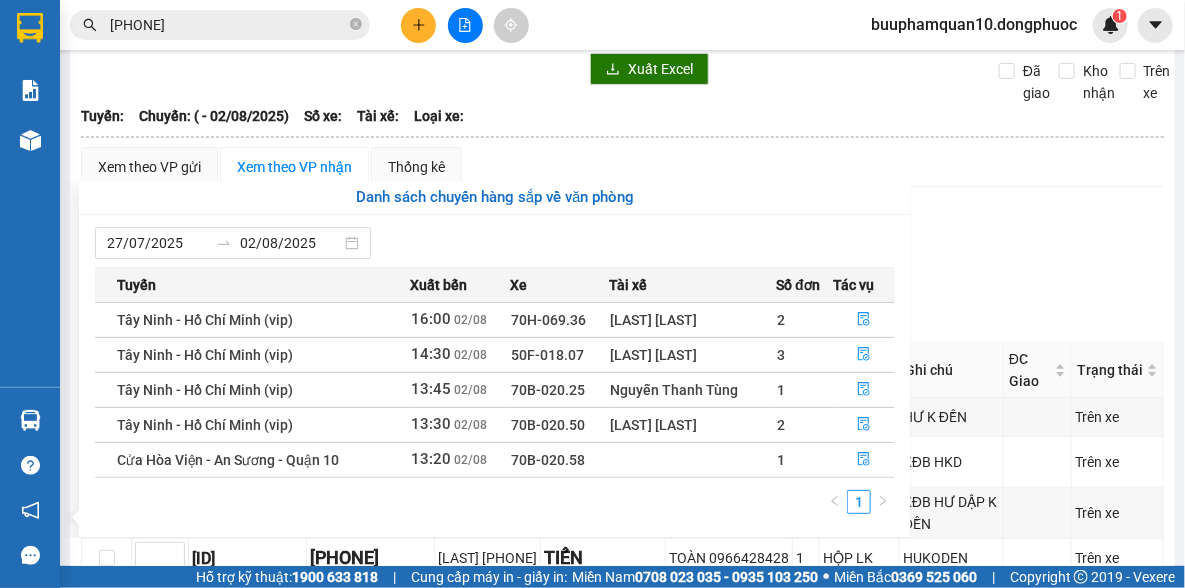 scroll, scrollTop: 0, scrollLeft: 0, axis: both 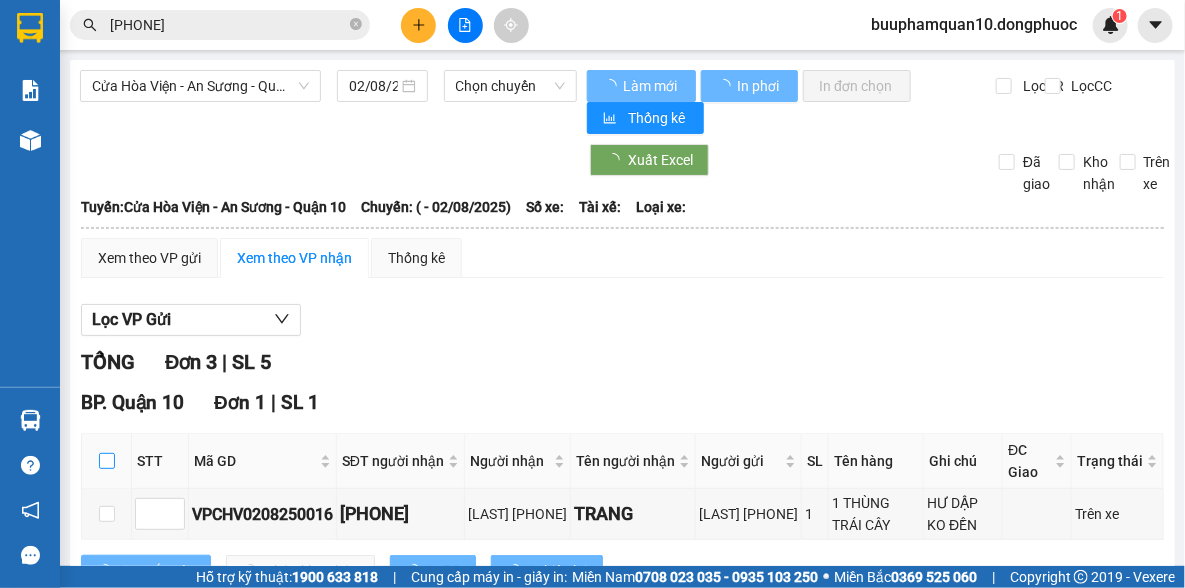 click at bounding box center [107, 461] 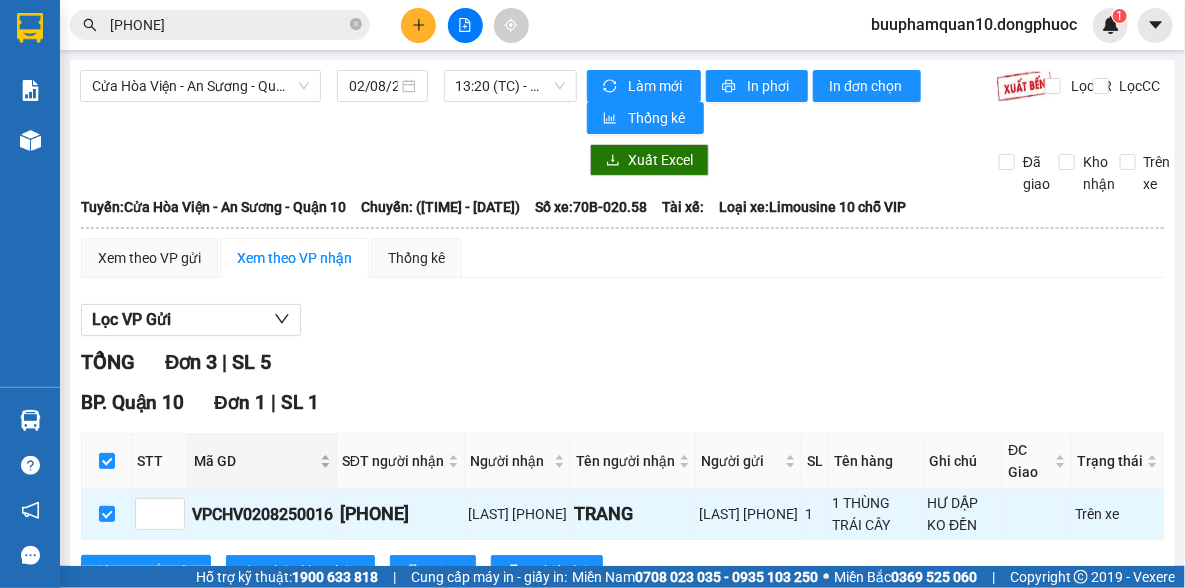 checkbox on "true" 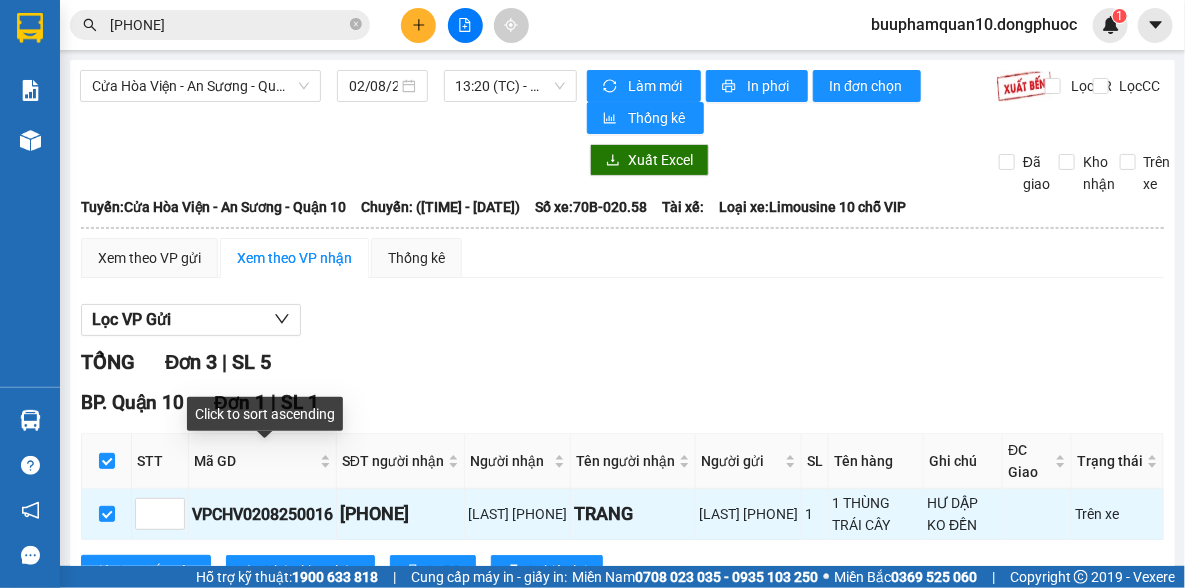 scroll, scrollTop: 350, scrollLeft: 0, axis: vertical 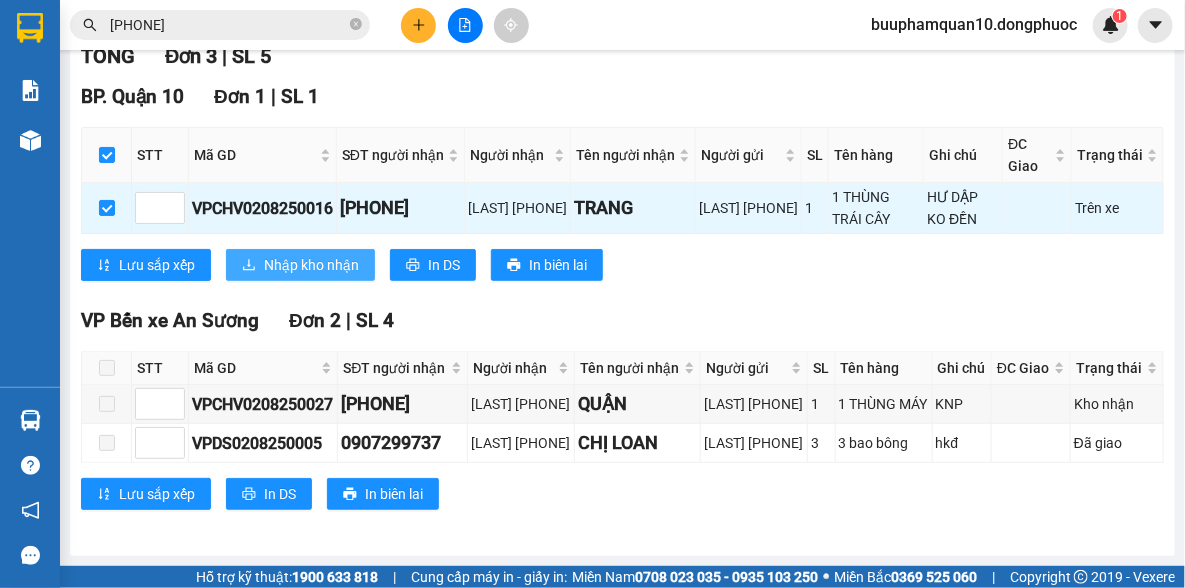 click on "Nhập kho nhận" at bounding box center [311, 265] 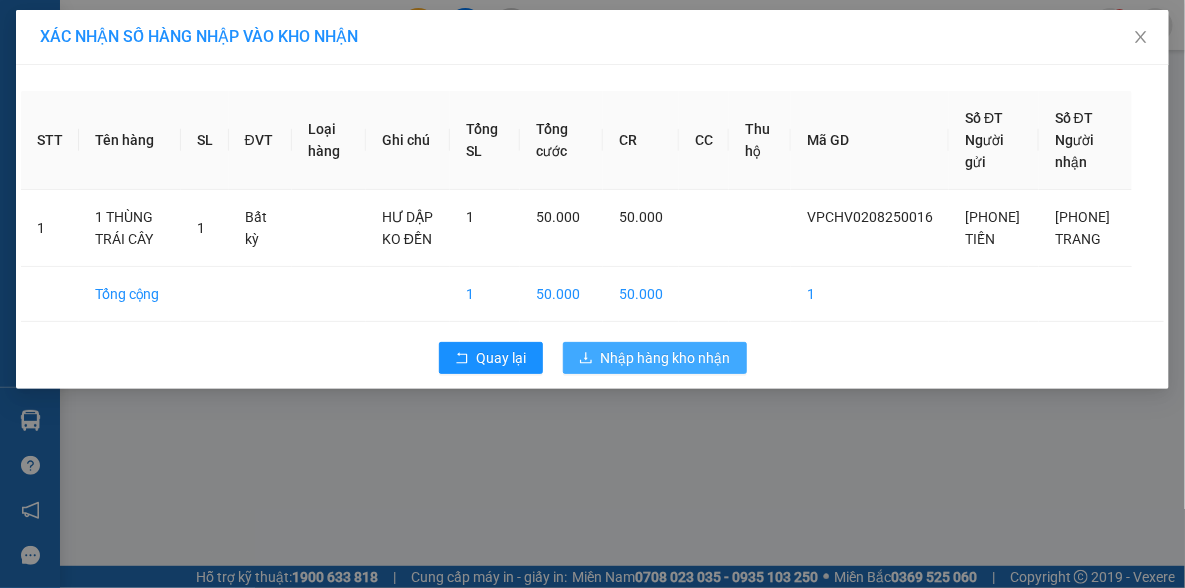 click on "Nhập hàng kho nhận" at bounding box center (666, 358) 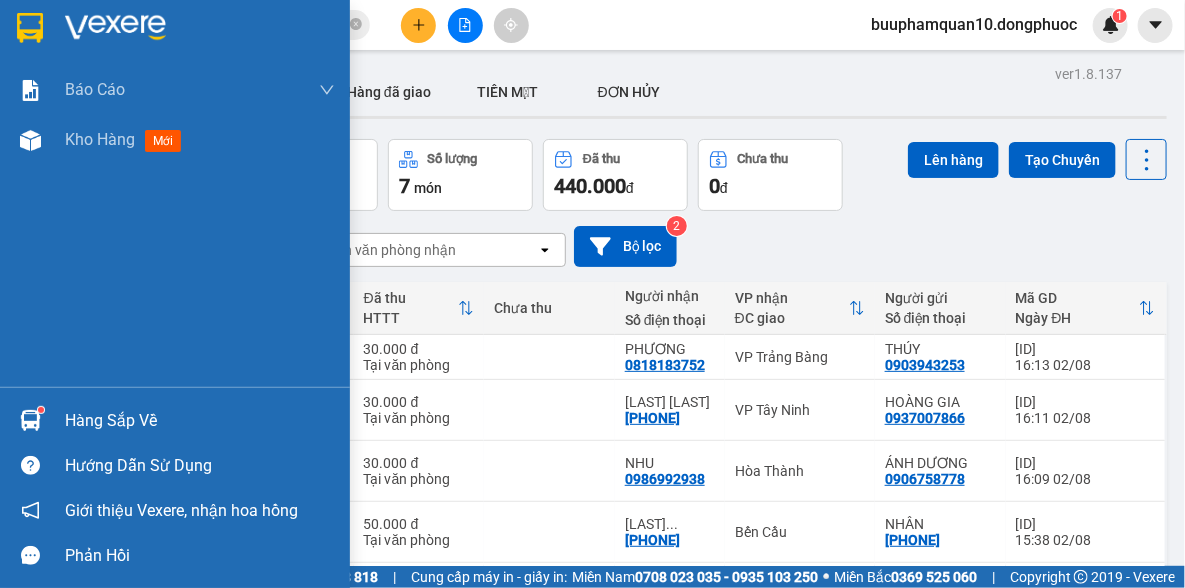 click on "Hàng sắp về" at bounding box center [200, 421] 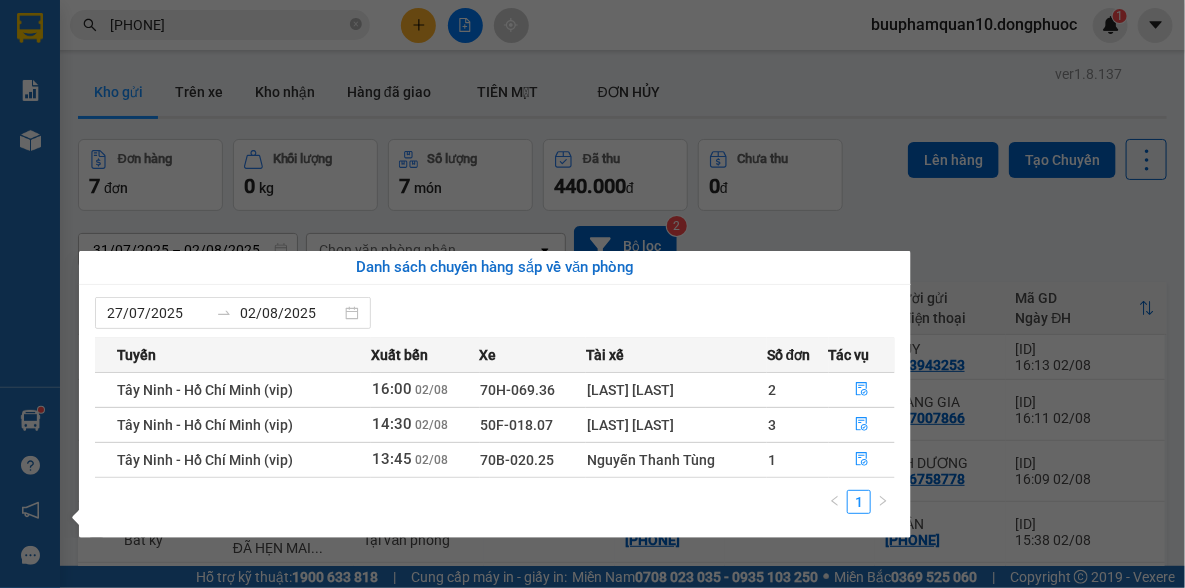 click on "Kết quả tìm kiếm ( 67 )  Bộ lọc  Mã ĐH Trạng thái Món hàng Tổng cước Chưa cước Nhãn Người gửi VP Gửi Người nhận VP Nhận HT0108250044 16:44 - 01/08 VP Nhận   70B-023.88 19:30 - 01/08 THÙNG MÀN HÌNH SL:  1 120.000 0918400444 PHƯƠNG  Hòa Thành 0918404044 ĐIỀN BP. Quận 10 HT2207250057 18:02 - 22/07 VP Nhận   70B-023.25 08:58 - 23/07 THÙNG DẸP ĐỒ ĐIỆN TỬ SL:  1 40.000 0918404044 HẢI  Hòa Thành 0937879694 KIỆT BP. Quận 10 HT1606250068 18:41 - 16/06 Đã giao   09:50 - 17/06 THÙNG DẸP ĐỒ ĐIỆN TỬ SL:  1 60.000 0918404044 HẢI  Hòa Thành 0937879694 KIỆT BP. Quận 10 HT0806250028 10:25 - 08/06 Đã giao   13:32 - 09/06 THÙNG DẸP ĐỒ ĐIỆN TỬ SL:  1 40.000 0918404044 HẢI  Hòa Thành 0937879694 KIỆT BP. Quận 10 HT0206250079 18:18 - 02/06 Đã giao   09:14 - 03/06 THÙNG ĐỒ GIA DỤNG SL:  1 80.000 0918404044 HẢI  Hòa Thành 0918400444 PHƯƠNG BP. Quận 10 HT3105250020 09:35 - 31/05 Đã giao   SL:  1   1" at bounding box center (592, 294) 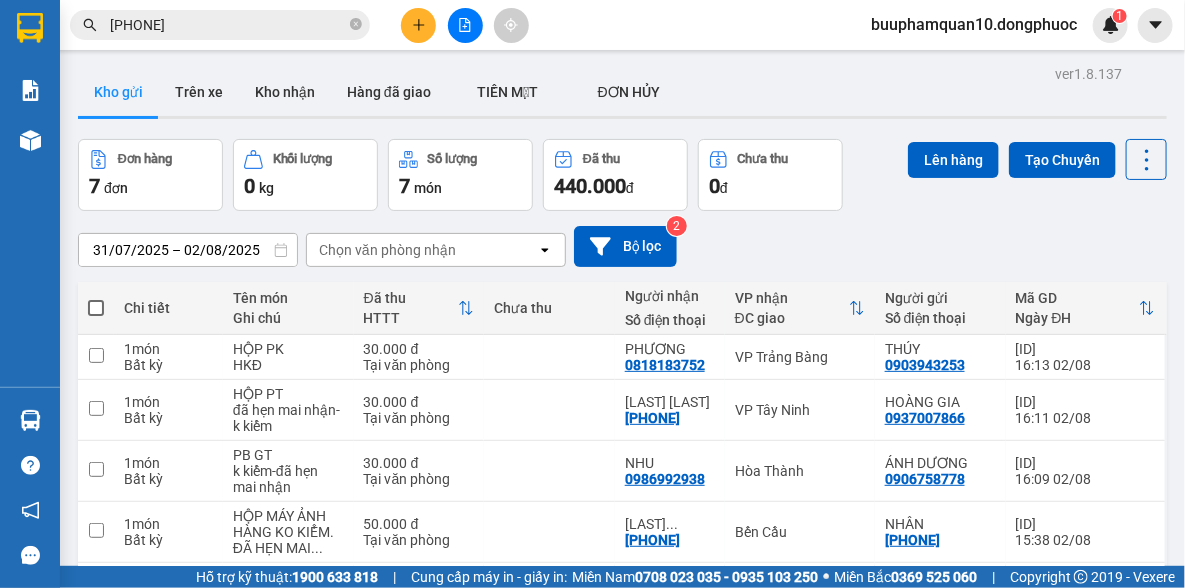 click at bounding box center [418, 25] 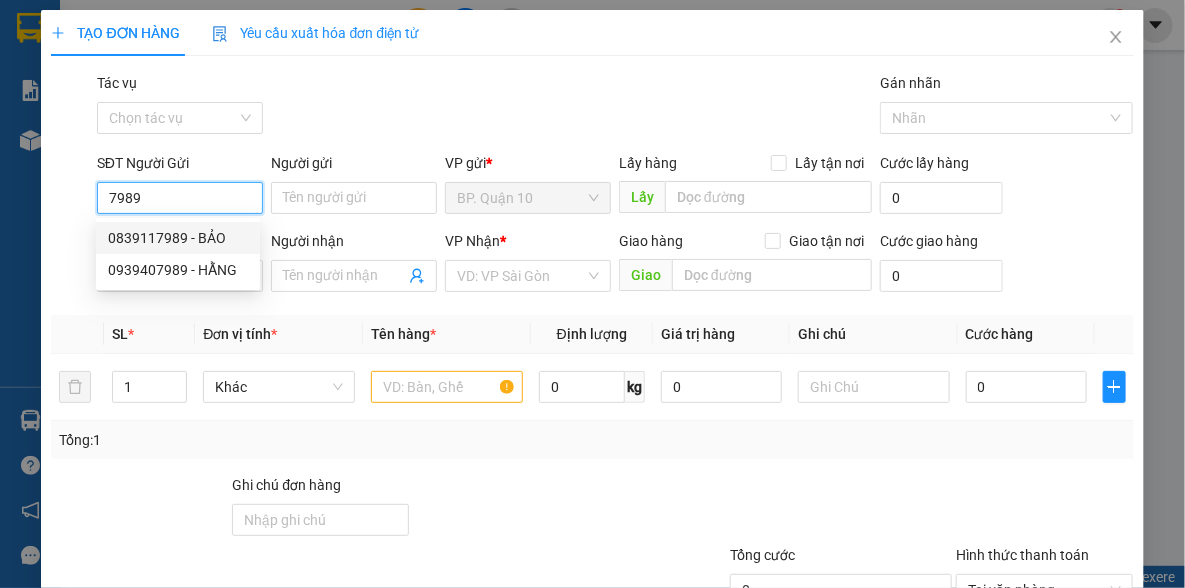 click on "0839117989 - BẢO" at bounding box center (178, 238) 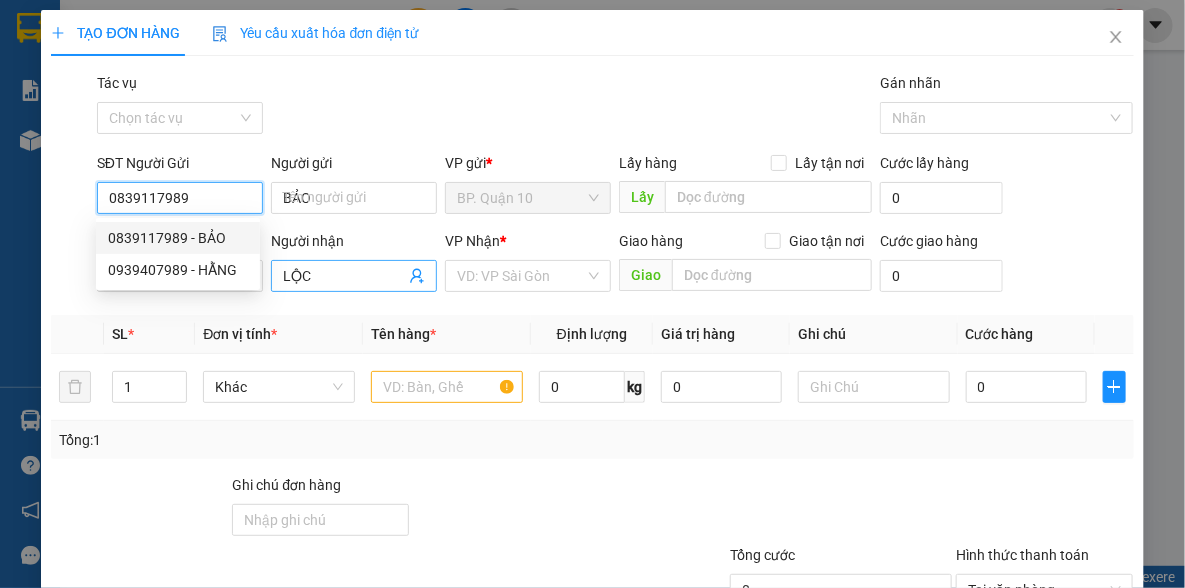 type on "30.000" 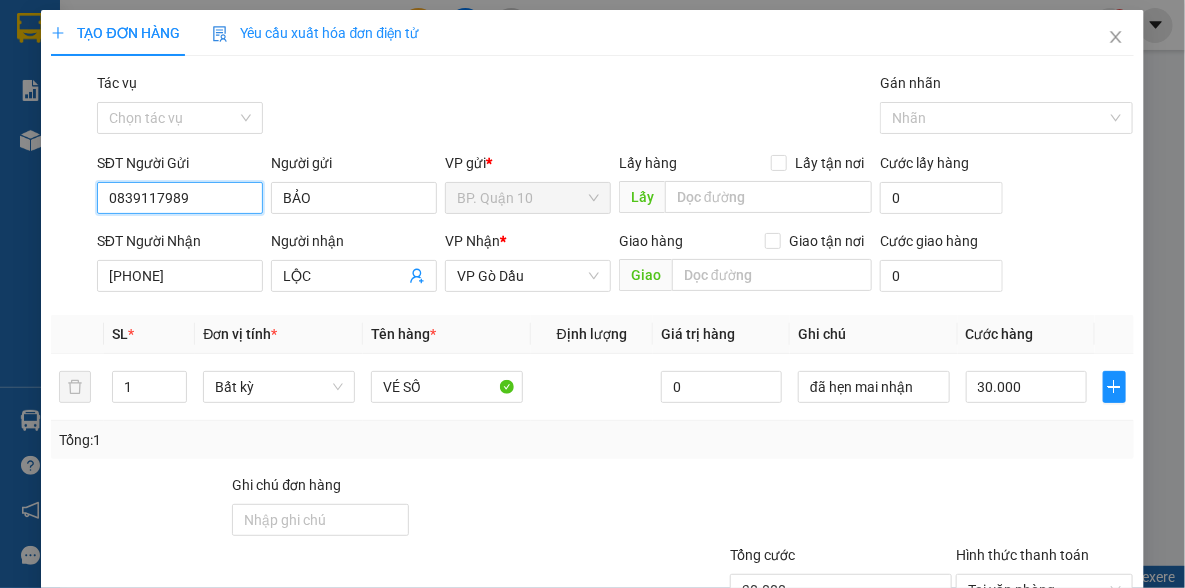 scroll, scrollTop: 150, scrollLeft: 0, axis: vertical 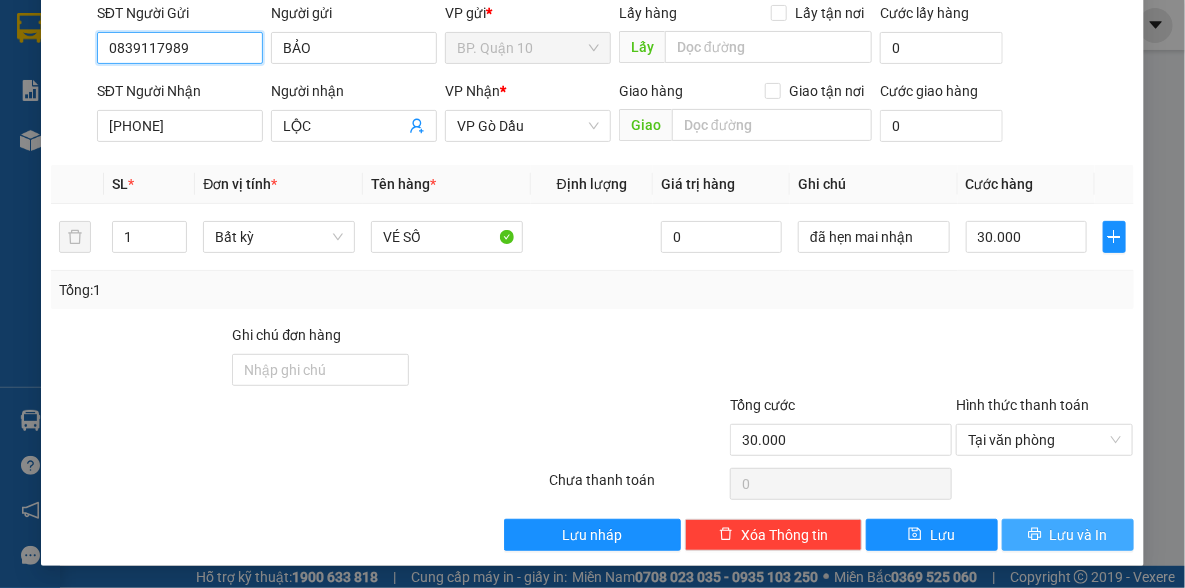 type on "0839117989" 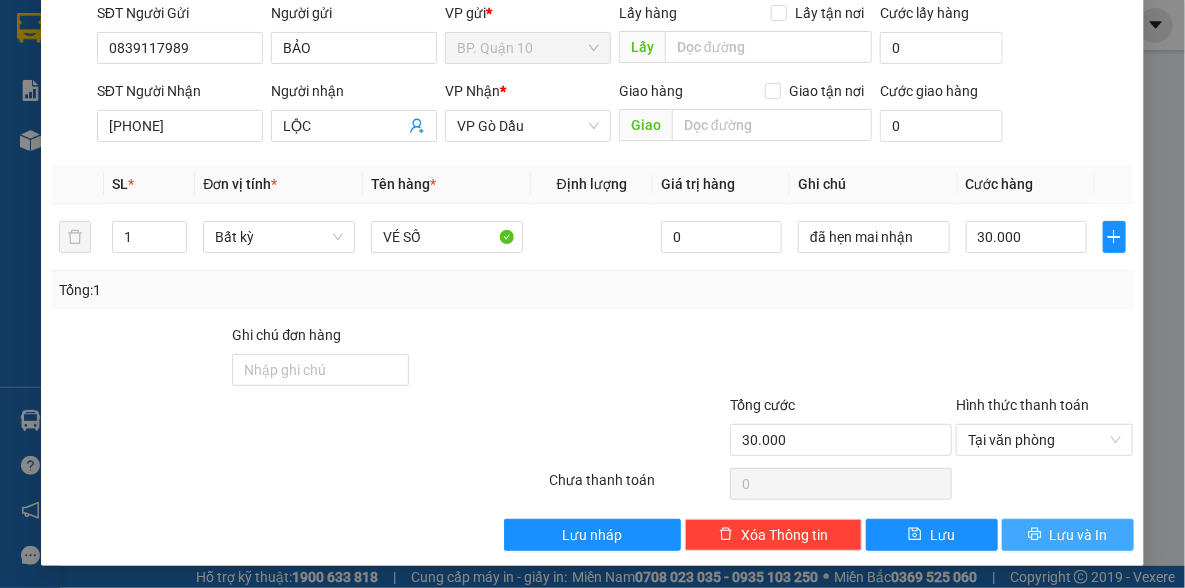click on "Lưu và In" at bounding box center (1068, 535) 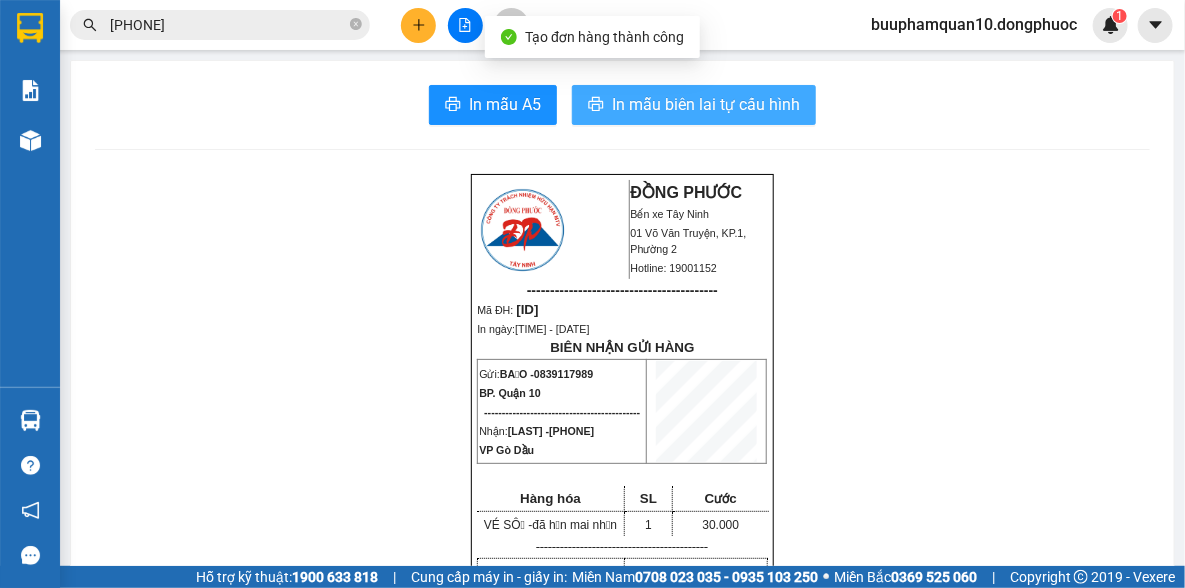 click on "In mẫu biên lai tự cấu hình" at bounding box center (706, 104) 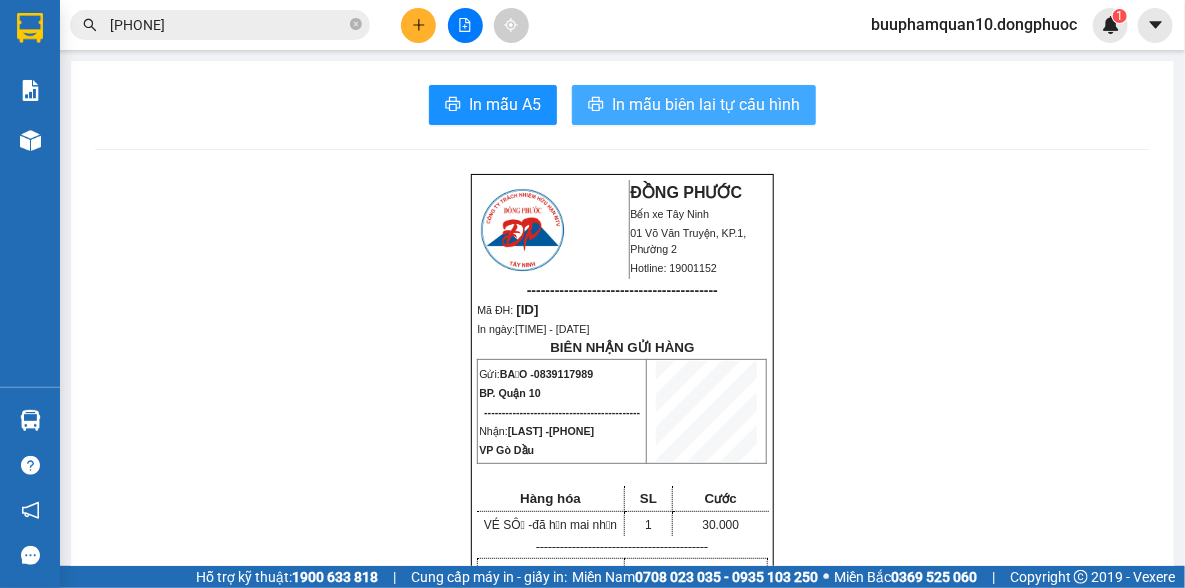 scroll, scrollTop: 523, scrollLeft: 0, axis: vertical 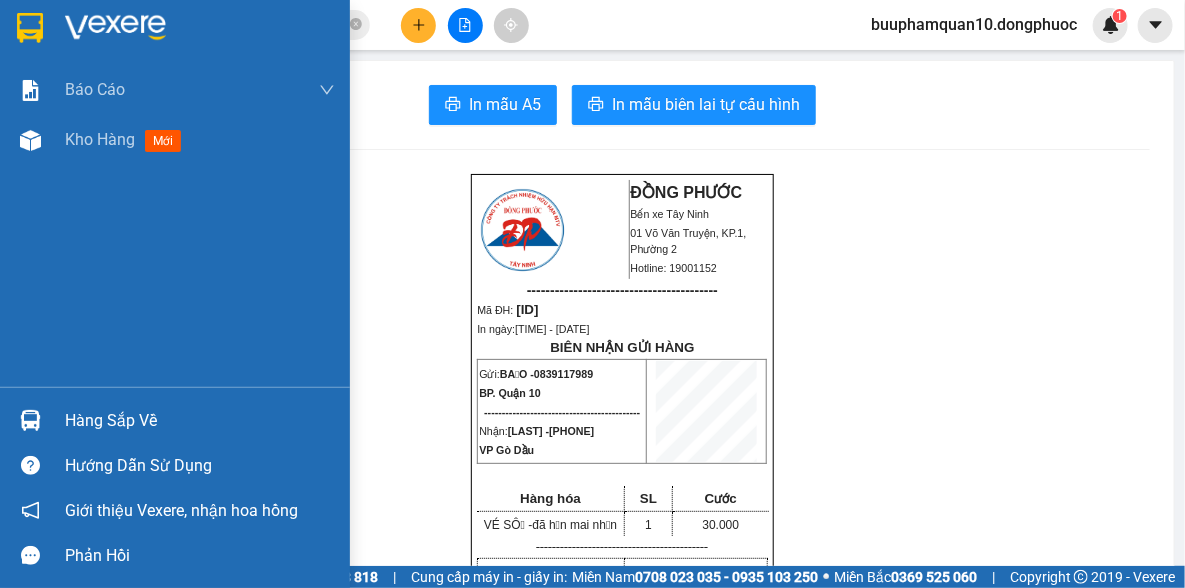 click on "Hàng sắp về" at bounding box center (200, 421) 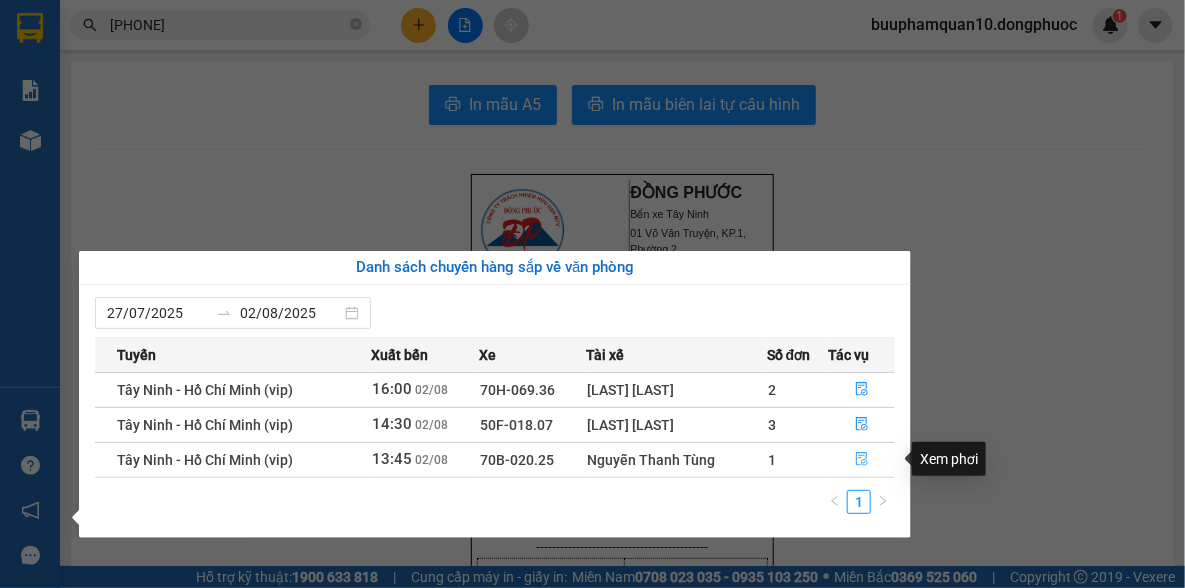 click 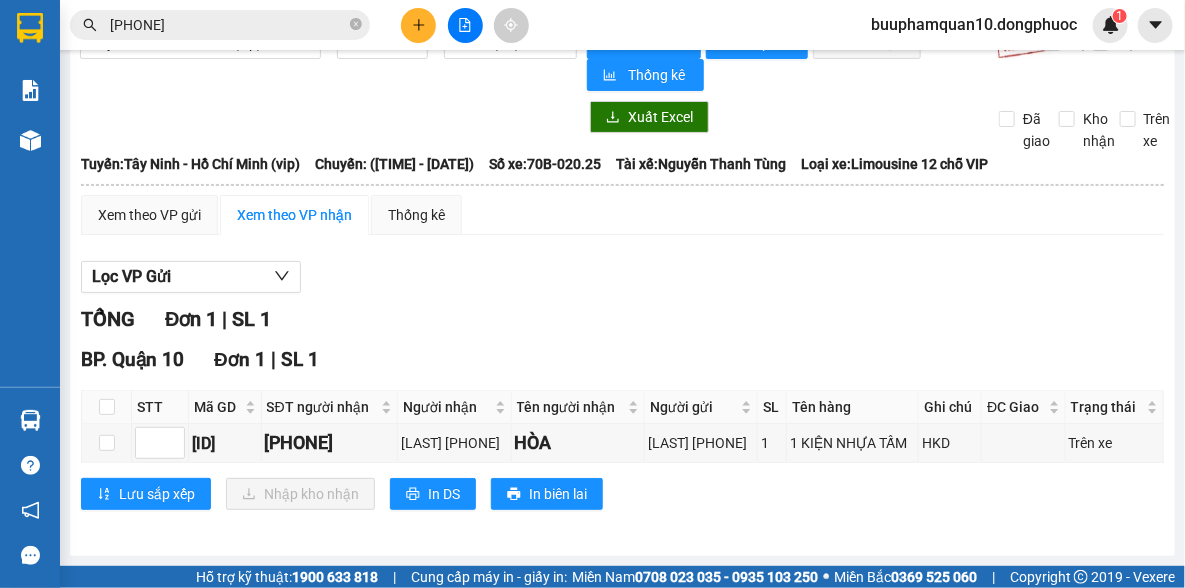 scroll, scrollTop: 76, scrollLeft: 0, axis: vertical 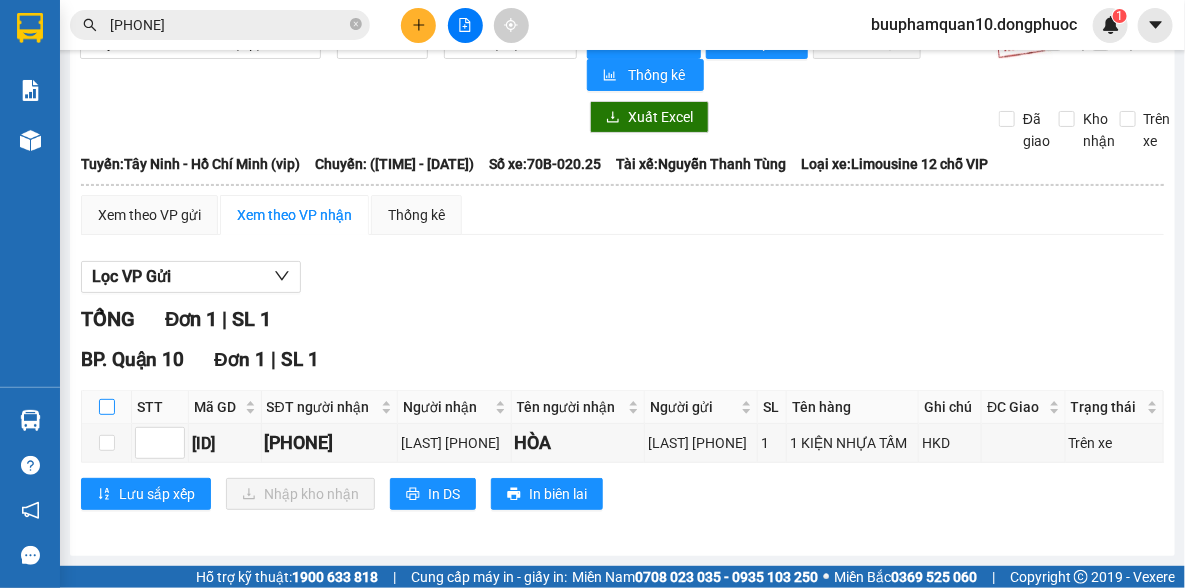 click at bounding box center [107, 407] 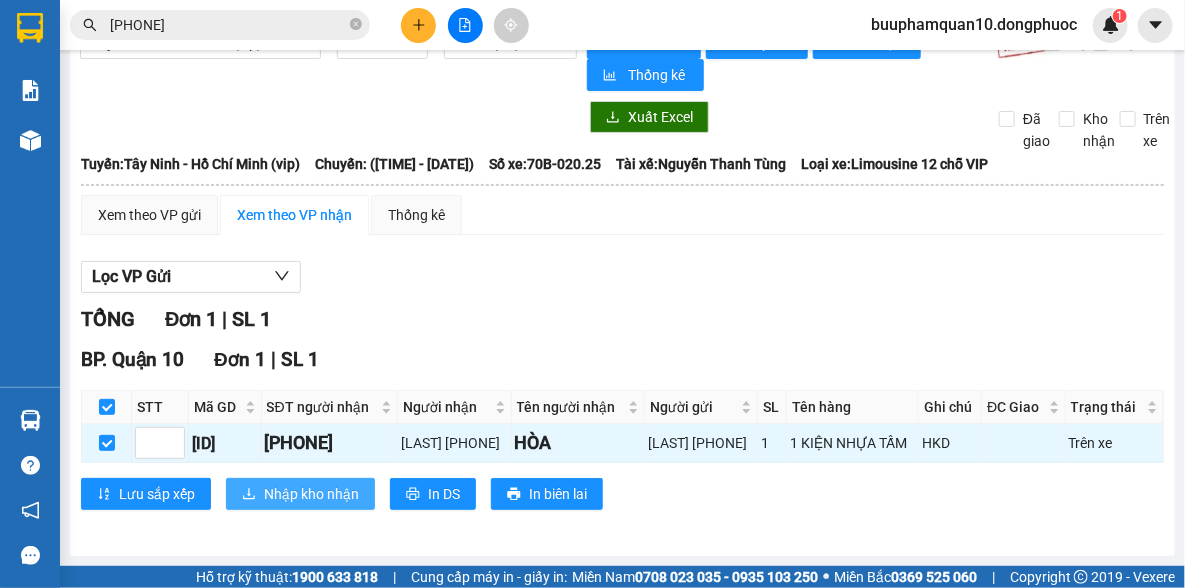 click on "Nhập kho nhận" at bounding box center [311, 494] 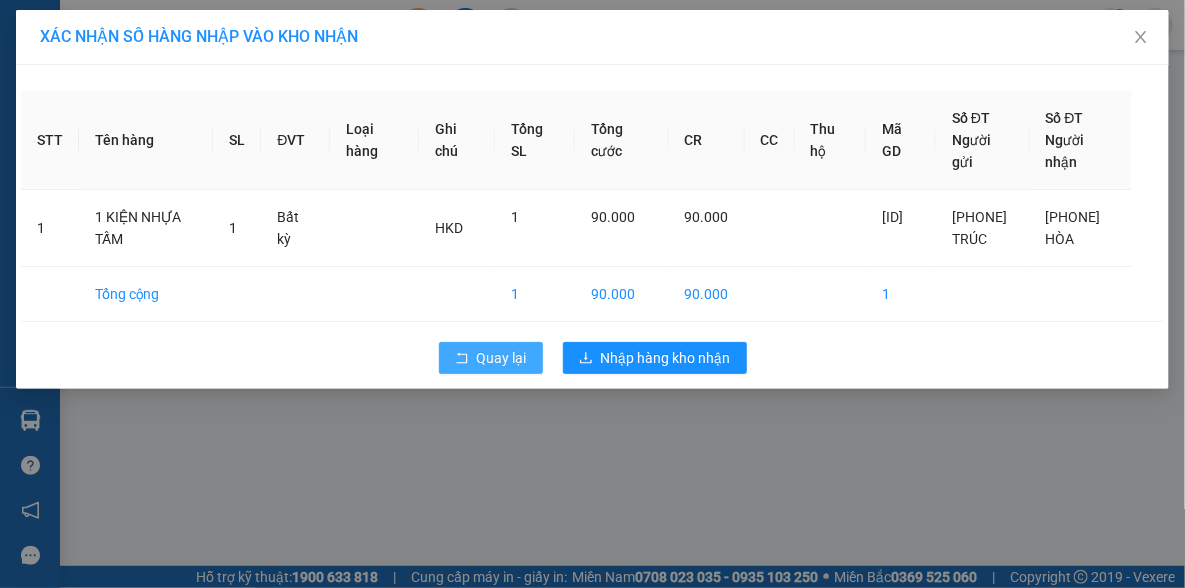 click on "Quay lại" at bounding box center [491, 358] 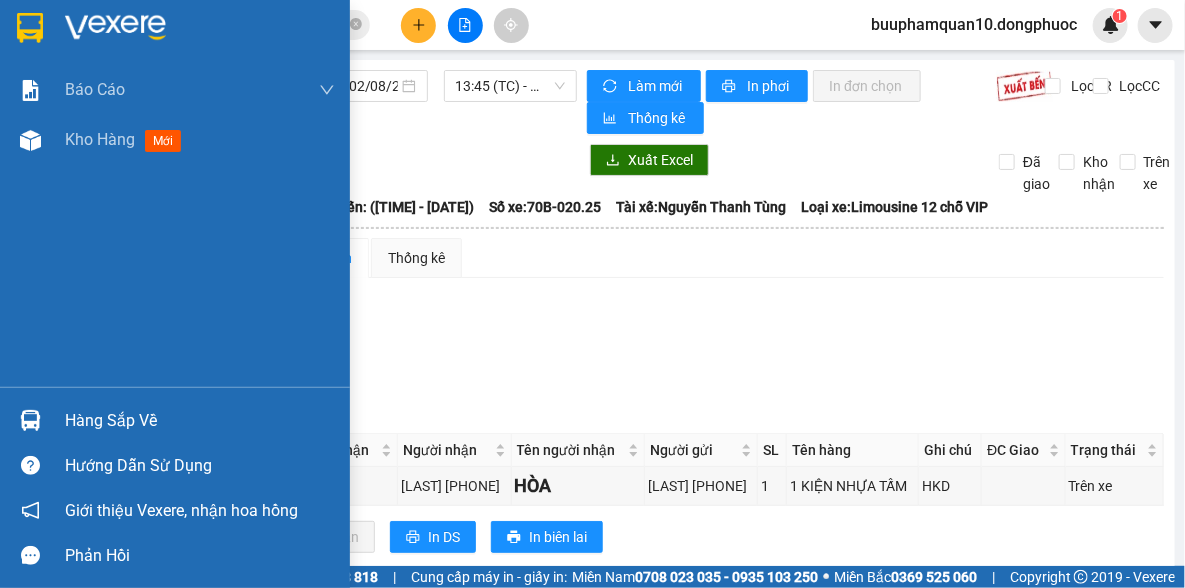 click on "Hàng sắp về" at bounding box center (175, 420) 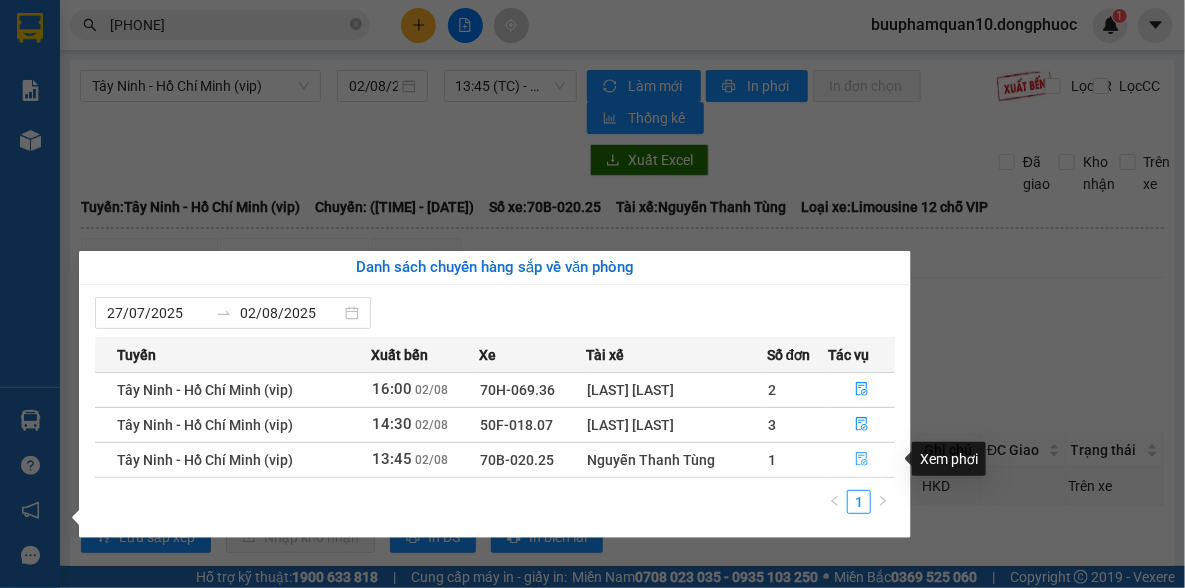 click 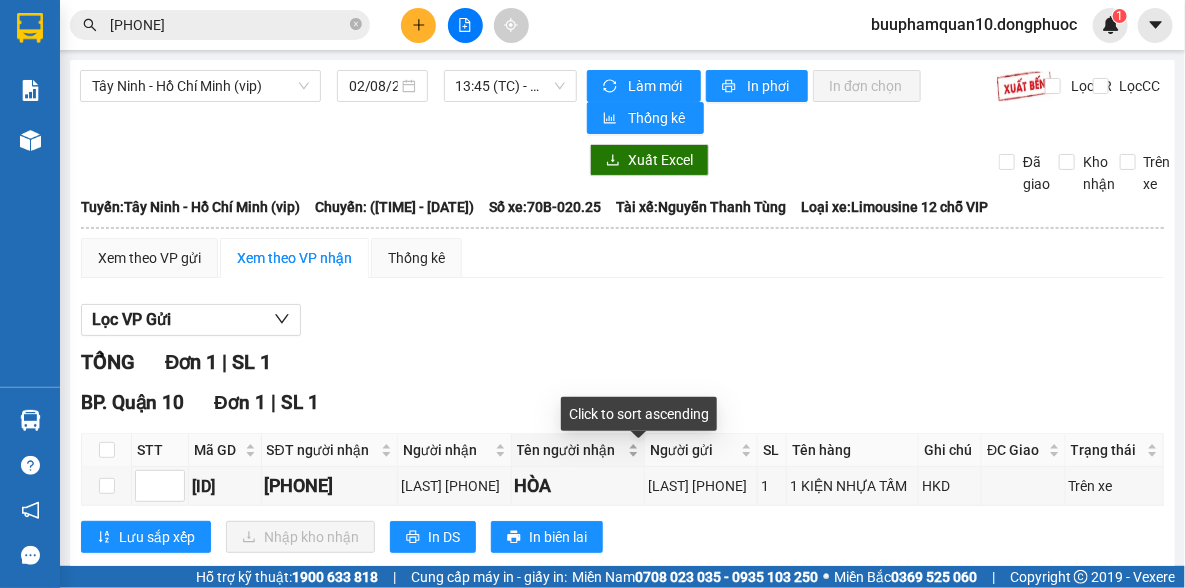 scroll, scrollTop: 76, scrollLeft: 0, axis: vertical 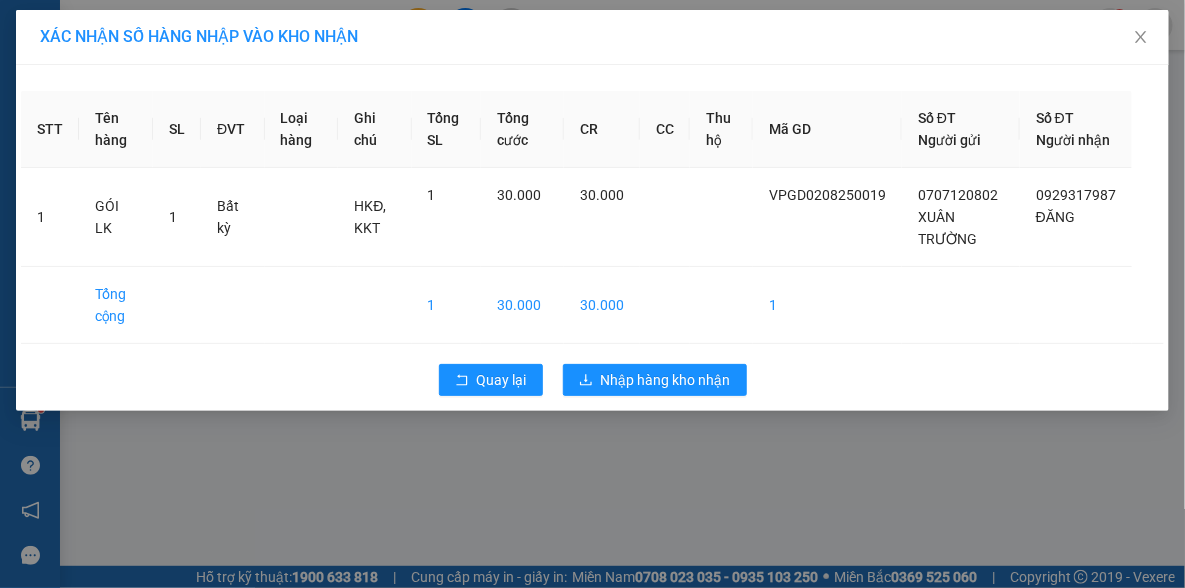 click on "XÁC NHẬN SỐ HÀNG NHẬP VÀO KHO NHẬN STT Tên hàng SL ĐVT Loại hàng Ghi chú Tổng SL Tổng cước CR CC Thu hộ Mã GD Số ĐT Người gửi Số ĐT Người nhận 1 GÓI LK 1 Bất kỳ HKĐ, KKT 1 30.000 30.000 VPGD0208250019 [PHONE] XUÂN TRƯỜNG  [PHONE] ĐĂNG Tổng cộng 1 30.000 30.000 1 Quay lại Nhập hàng kho nhận" at bounding box center [592, 294] 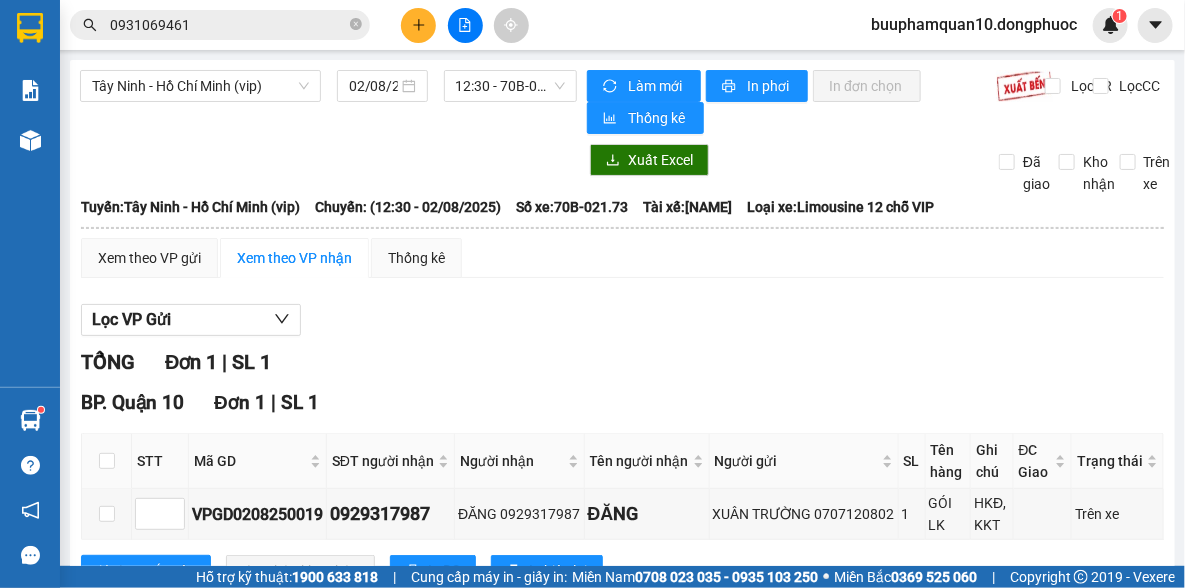 scroll, scrollTop: 916, scrollLeft: 0, axis: vertical 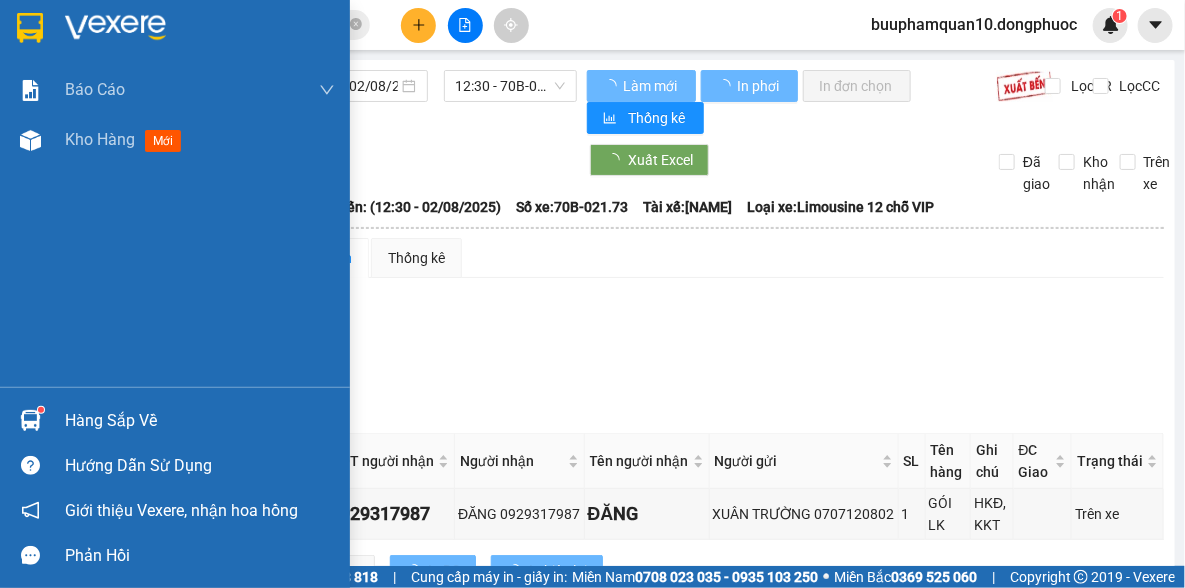 click on "Hàng sắp về" at bounding box center [200, 421] 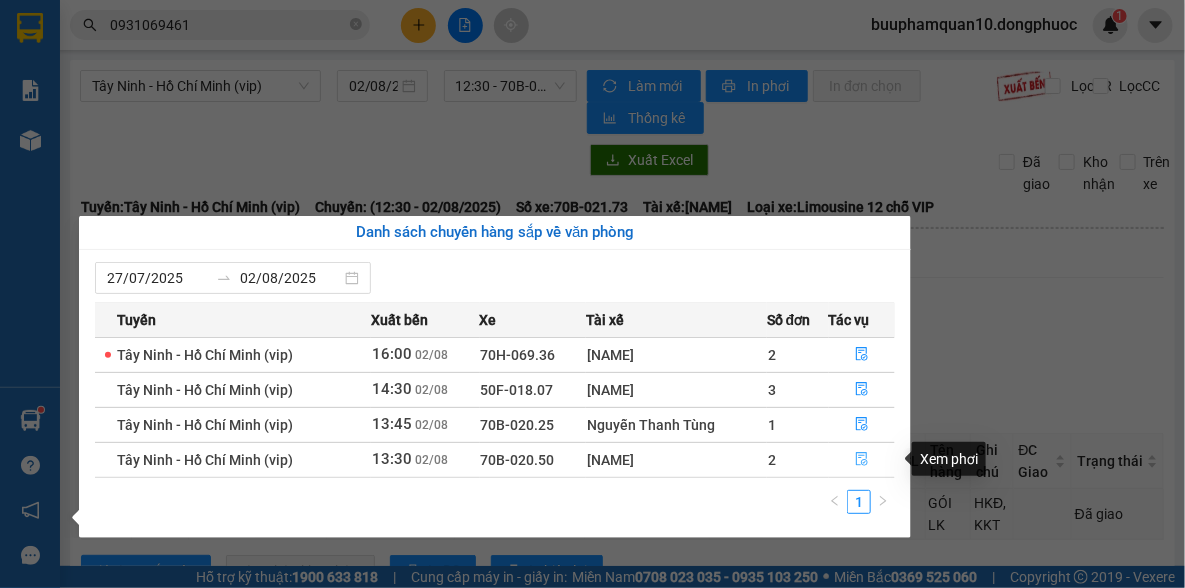 click 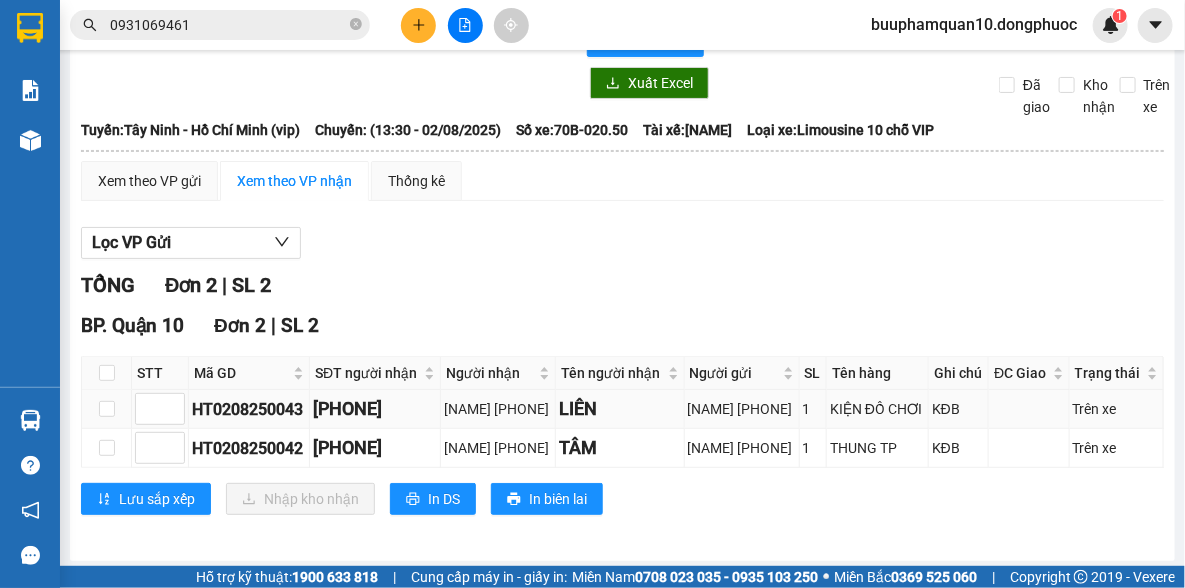 scroll, scrollTop: 114, scrollLeft: 0, axis: vertical 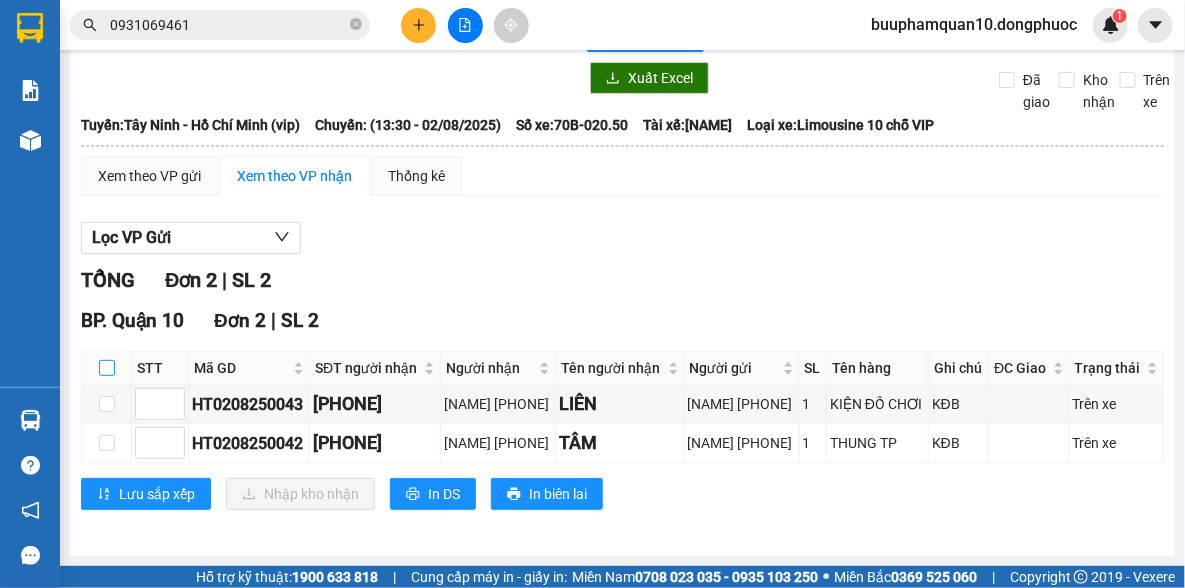 click at bounding box center [107, 368] 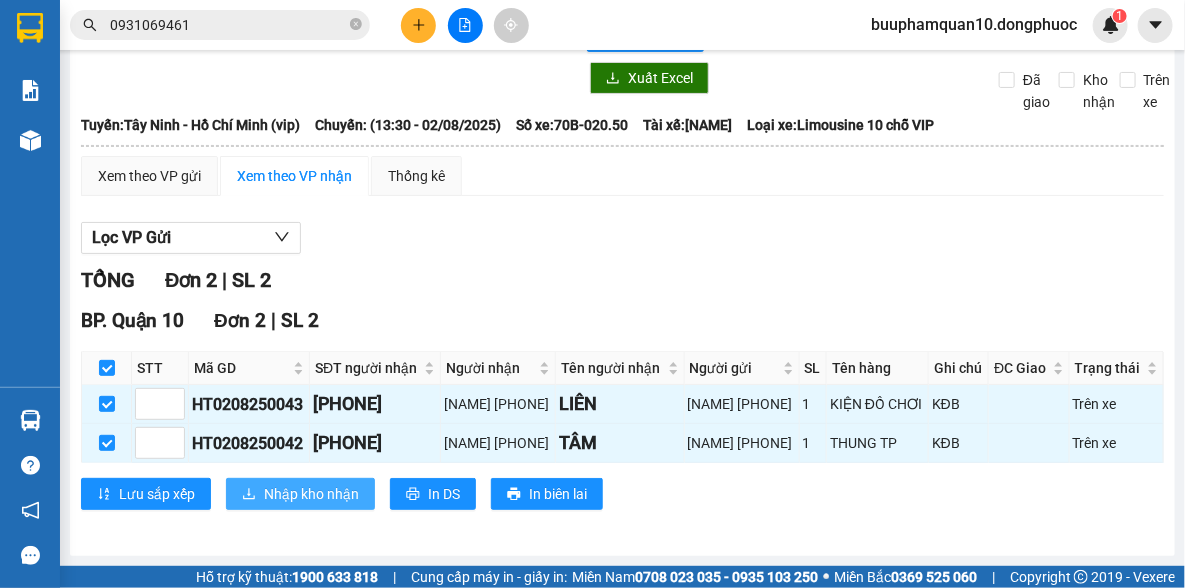 click on "Nhập kho nhận" at bounding box center [311, 494] 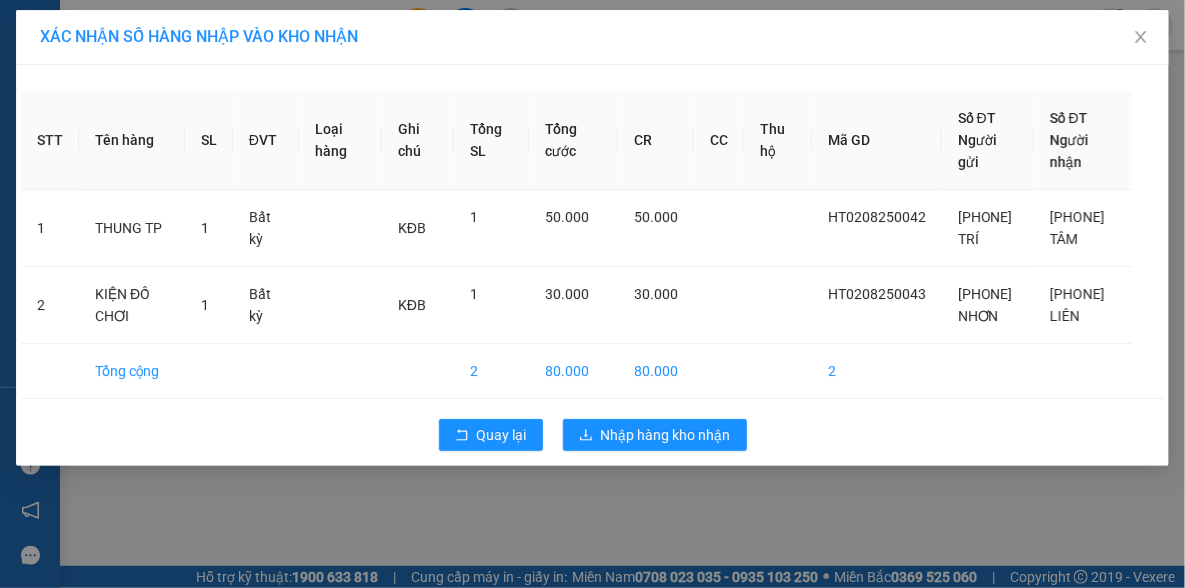scroll, scrollTop: 0, scrollLeft: 0, axis: both 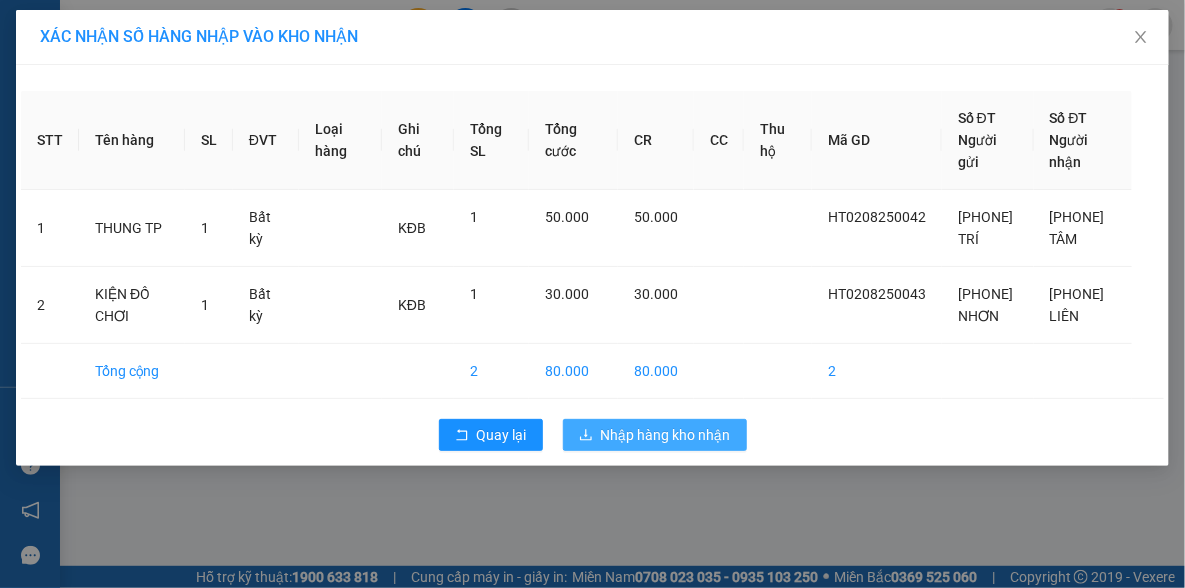 click on "Nhập hàng kho nhận" at bounding box center (666, 435) 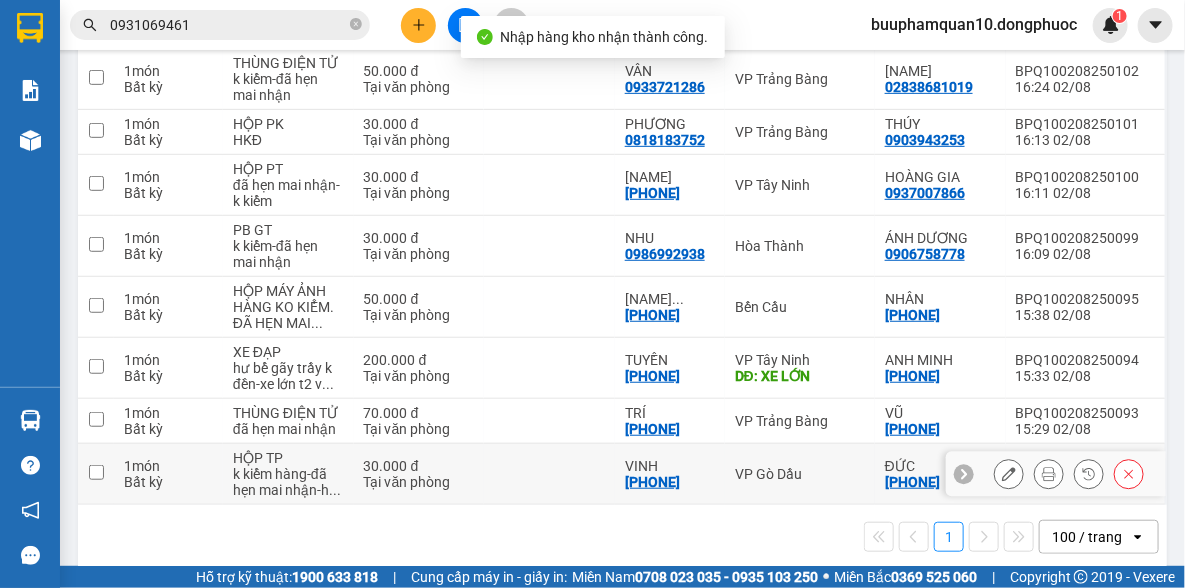 scroll, scrollTop: 305, scrollLeft: 0, axis: vertical 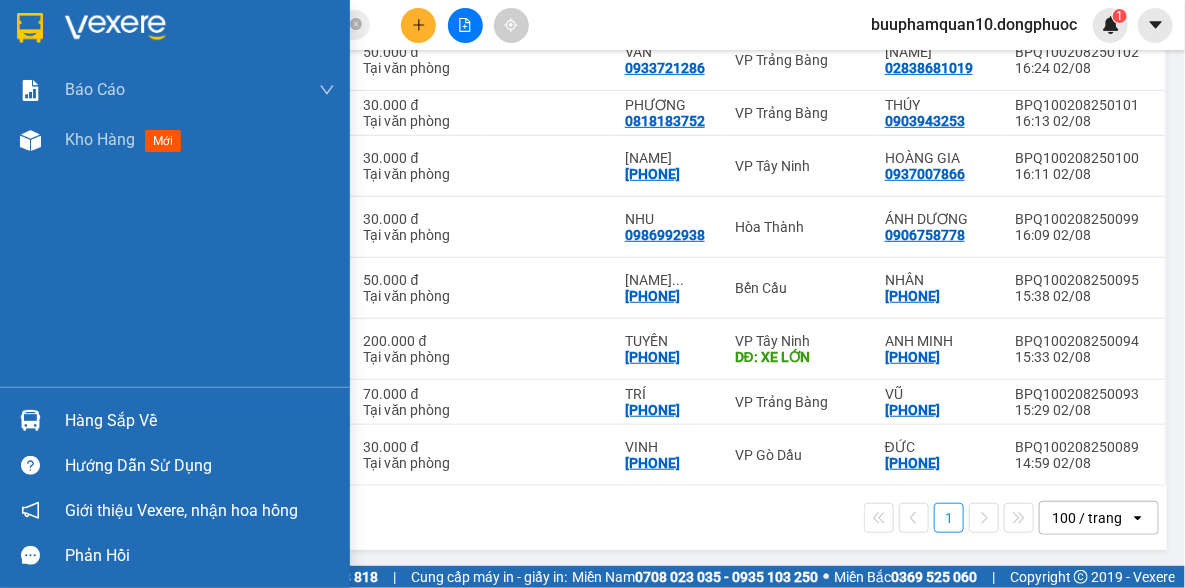 click on "Hàng sắp về" at bounding box center (200, 421) 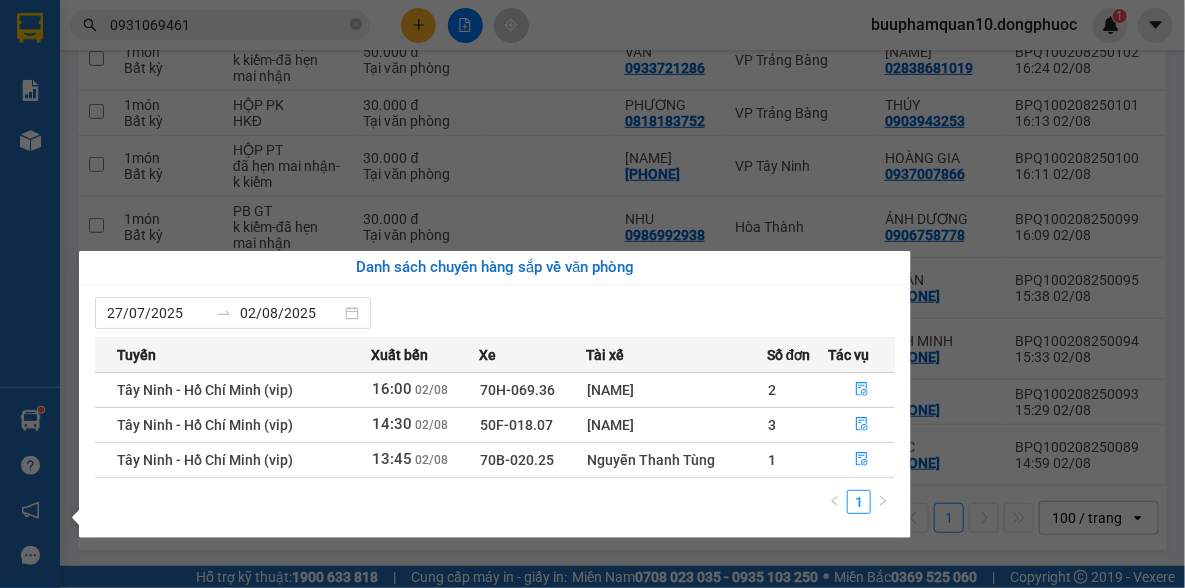 click on "Kết quả tìm kiếm ( 292 )  Bộ lọc  Mã ĐH Trạng thái Món hàng Tổng cước Chưa cước Nhãn Người gửi VP Gửi Người nhận VPTrB0208250026 11:31 - 02/08 VP Nhận   70B-022.73 13:34 - 02/08 hop nha SL:  1 30.000 [PHONE] LUCKY VP Trảng Bàng [PHONE] LION LAB BP.[DISTRICT] BPQ103005250103 16:12 - 30/05 VP Nhận   70B-023.69 10:24 - 31/05 HỘP NK SL:  1 40.000 [PHONE] LION BP.[DISTRICT] [PHONE] LUCKY VP Phước Đông BPQ101204250132 18:16 - 12/04 VP Nhận   70B-023.53 08:22 - 13/04 HỘP NK SL:  1 40.000 [PHONE] lion BP.[DISTRICT] [PHONE] LUCKY VP Phước Đông BPQ101104250120 18:03 - 11/04 VP Nhận   70B-021.08 08:09 - 12/04 HỘP NK SL:  1 40.000 [PHONE] lion BP.[DISTRICT] [PHONE] LUCKY VP Phước Đông BPQ102203250108 17:28 - 22/03 VP Nhận   70B-023.53 07:59 - 23/03 HỘP NK SL:  1 40.000 [PHONE] LABO LION BP.[DISTRICT] [PHONE] LUCKY VP Phước Đông BPQ101903250161 19:28 - 19/03 VP Nhận   70B-021.08 08:56 - 20/03 HỘP NK" at bounding box center (592, 294) 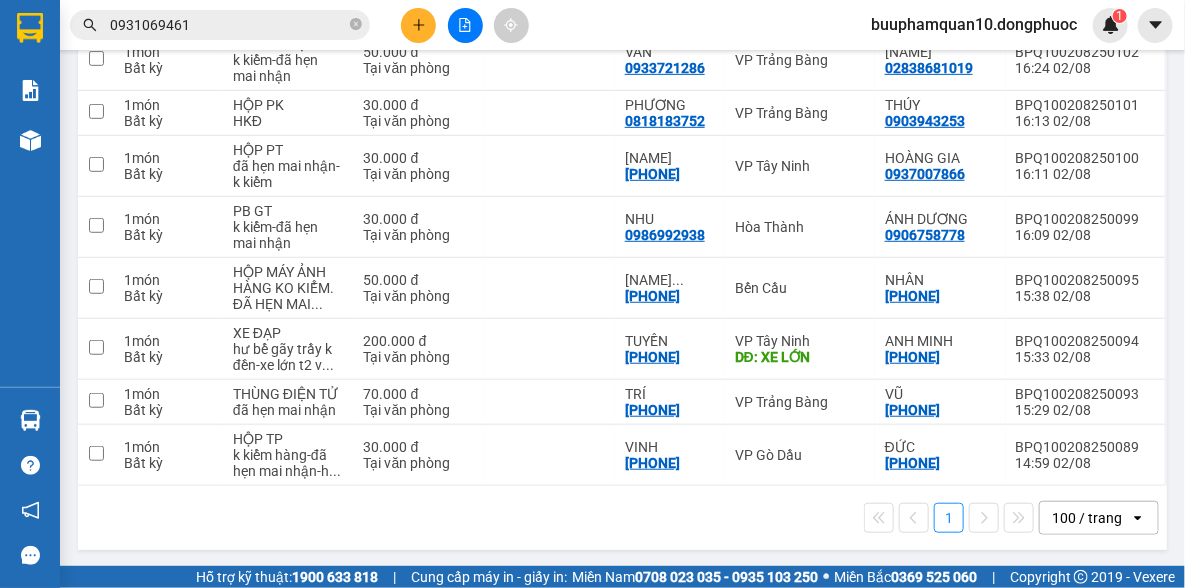 click on "0931069461" at bounding box center [228, 25] 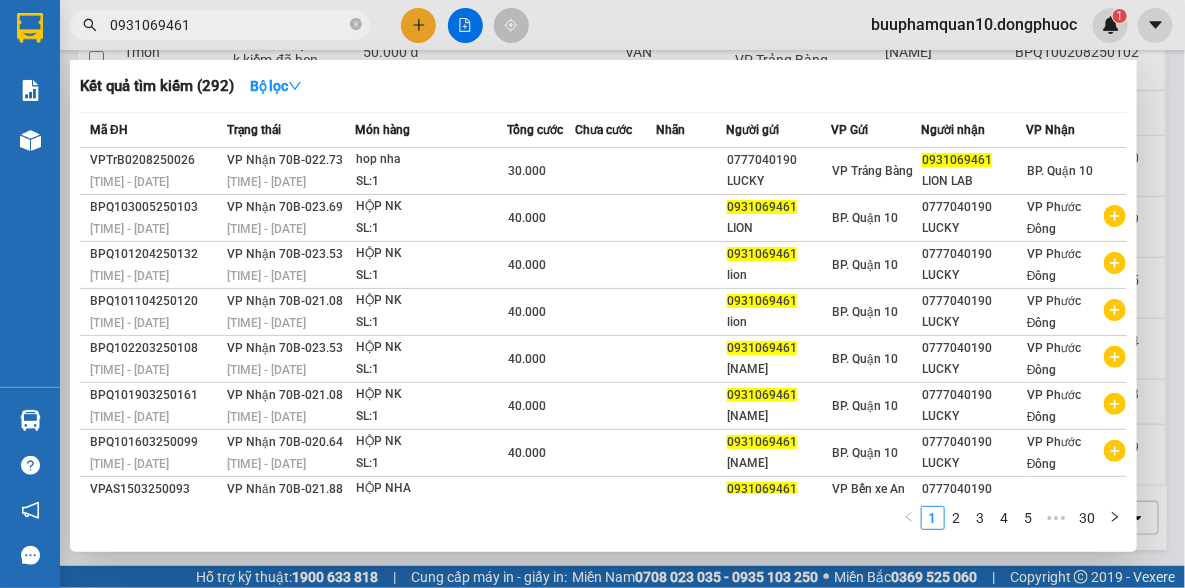 click on "0931069461" at bounding box center (228, 25) 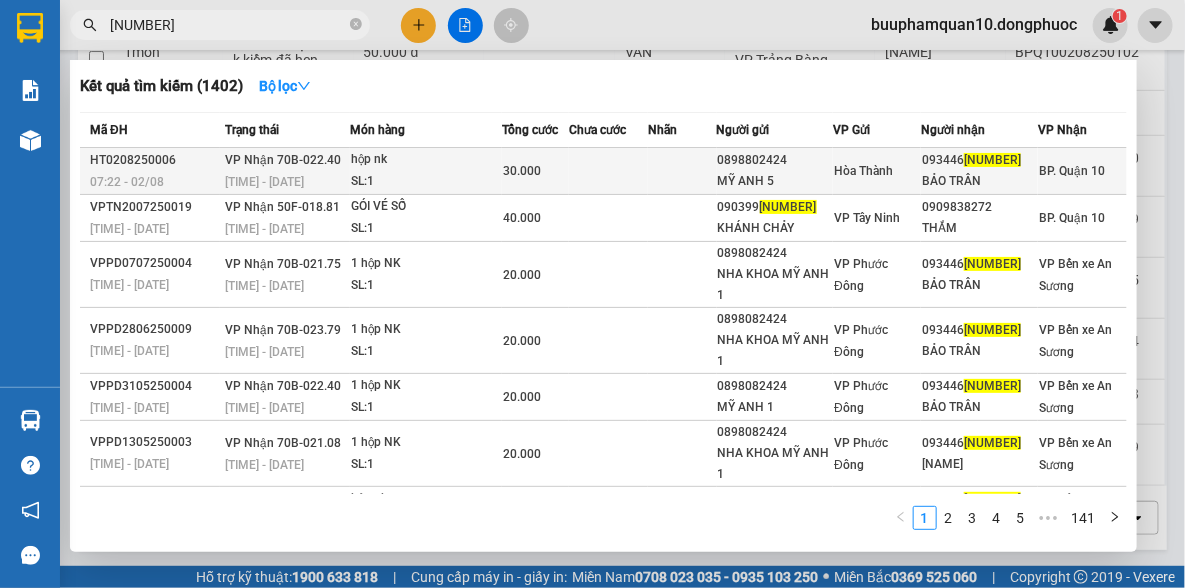 type on "[NUMBER]" 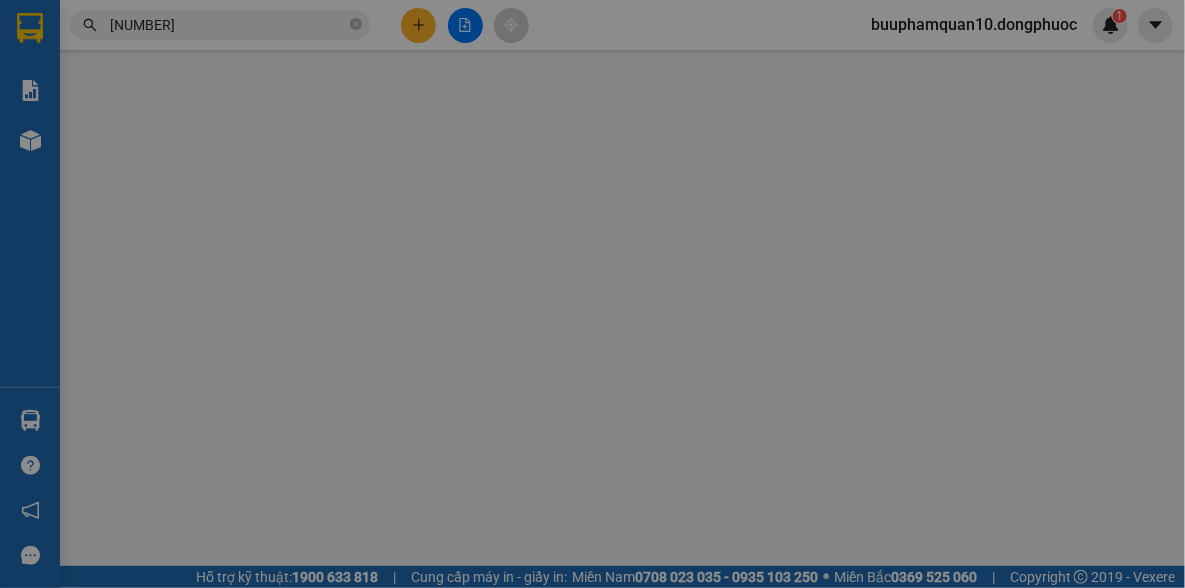 scroll, scrollTop: 0, scrollLeft: 0, axis: both 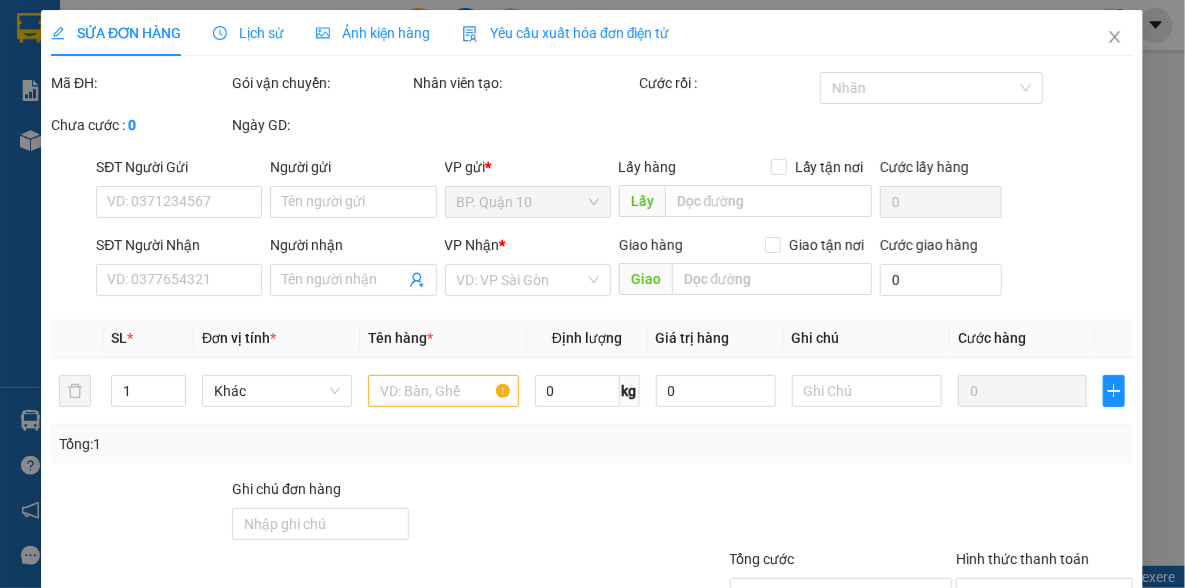 type on "0898802424" 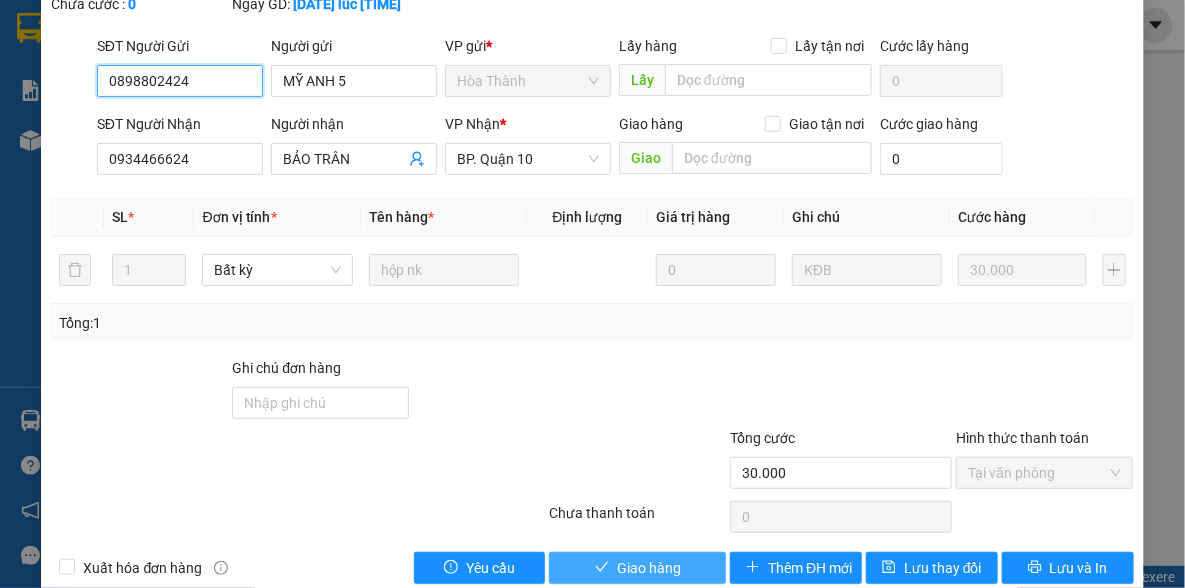 scroll, scrollTop: 199, scrollLeft: 0, axis: vertical 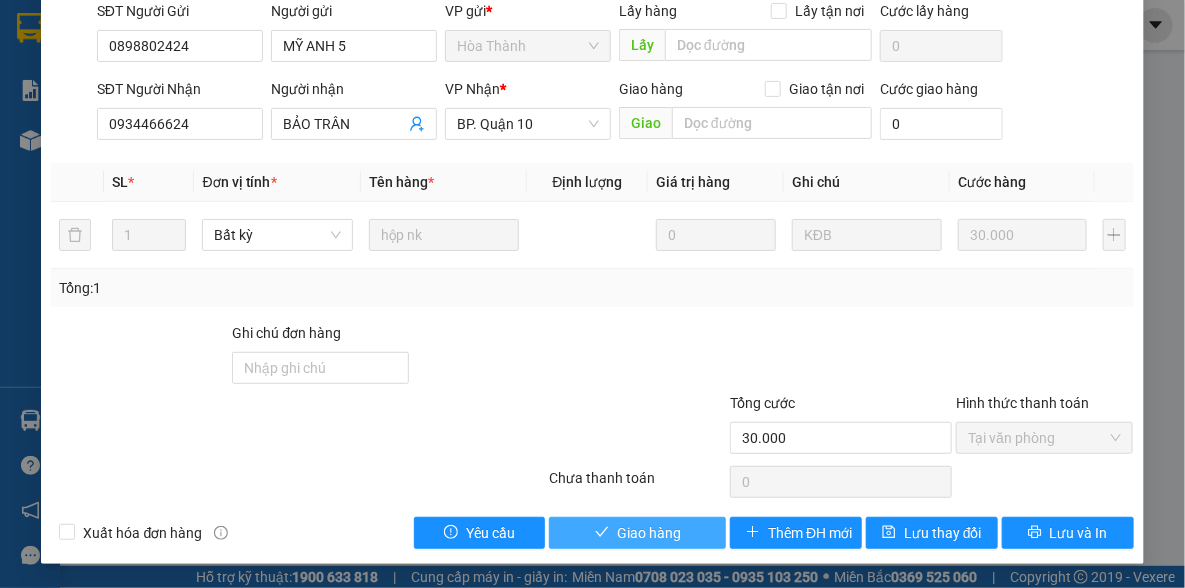 click on "Giao hàng" at bounding box center [649, 533] 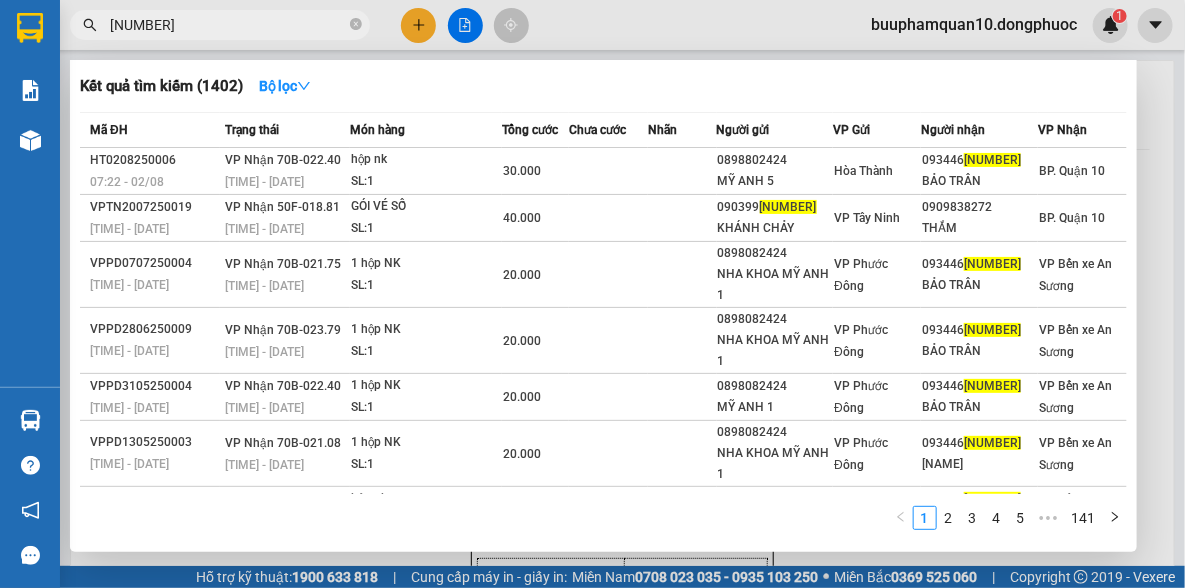 click on "[NUMBER]" at bounding box center (228, 25) 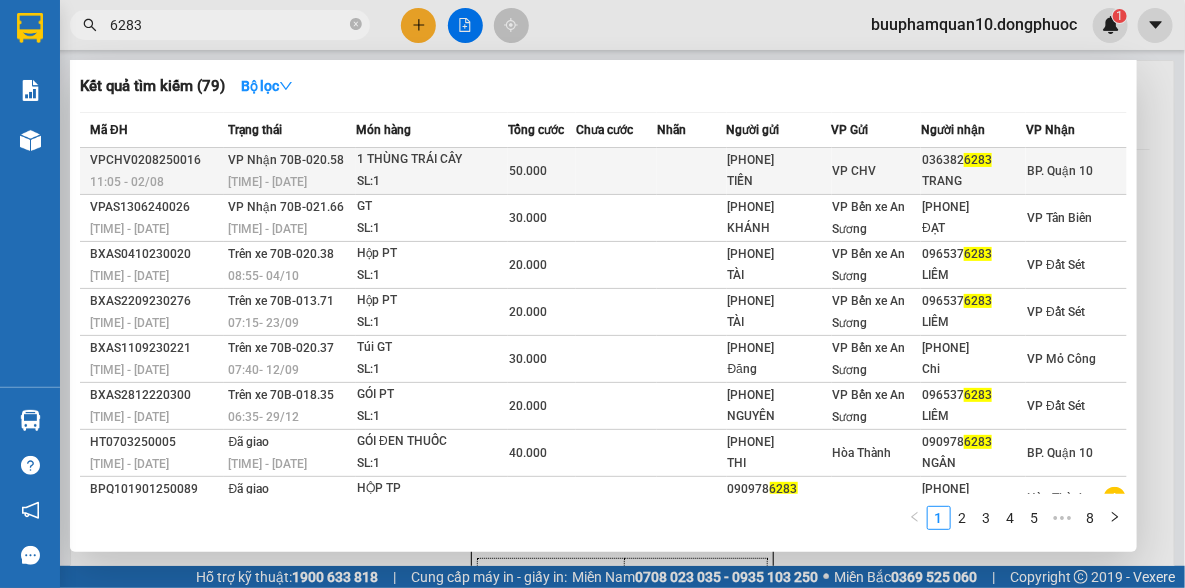 type on "6283" 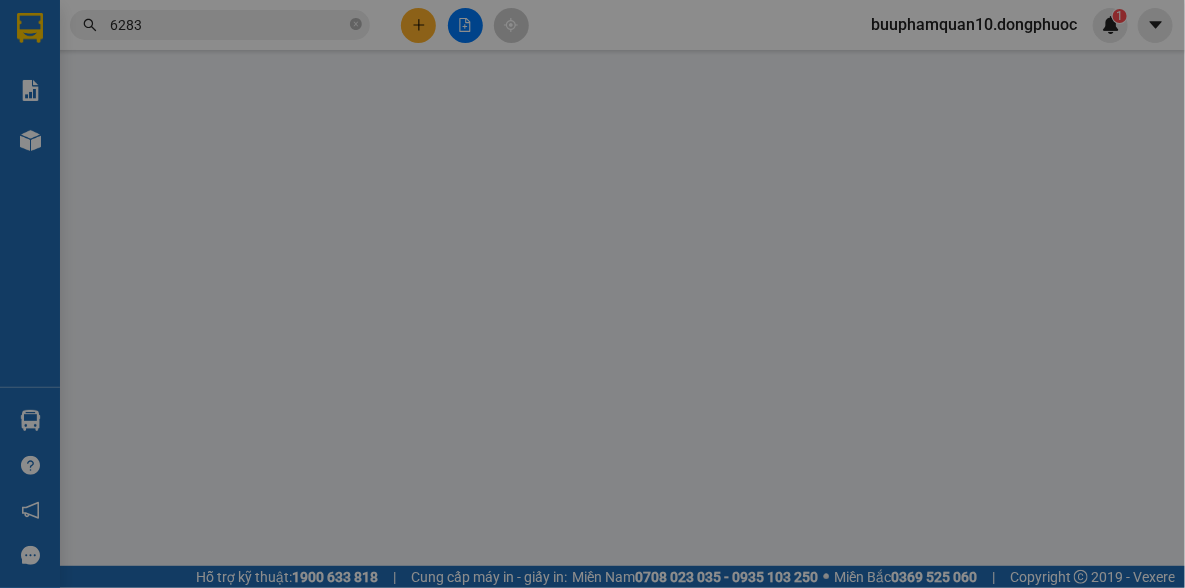 type on "[PHONE]" 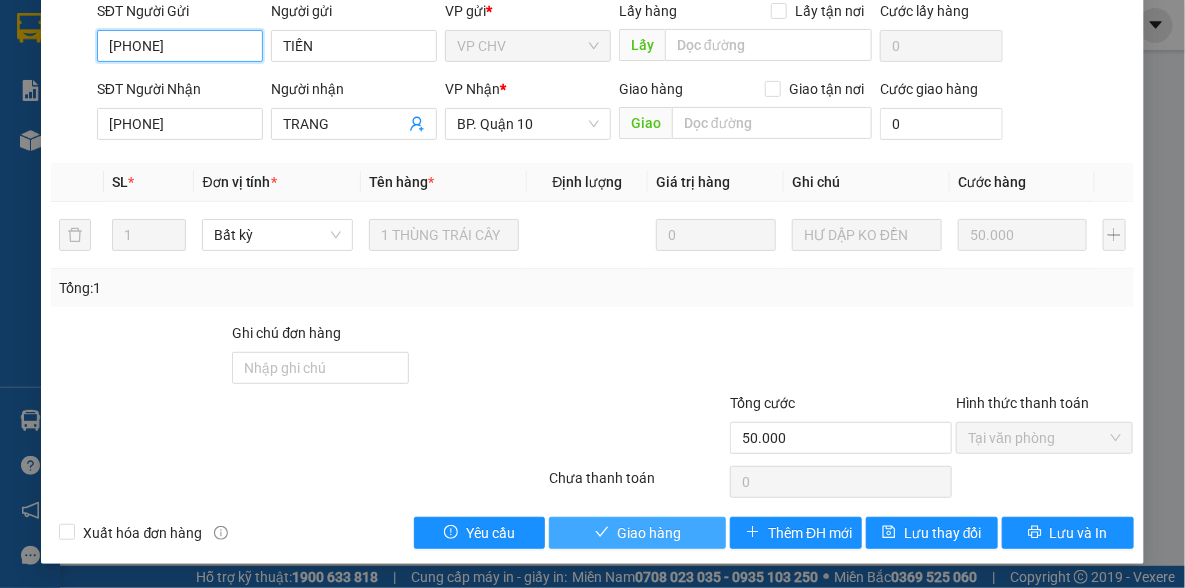scroll, scrollTop: 199, scrollLeft: 0, axis: vertical 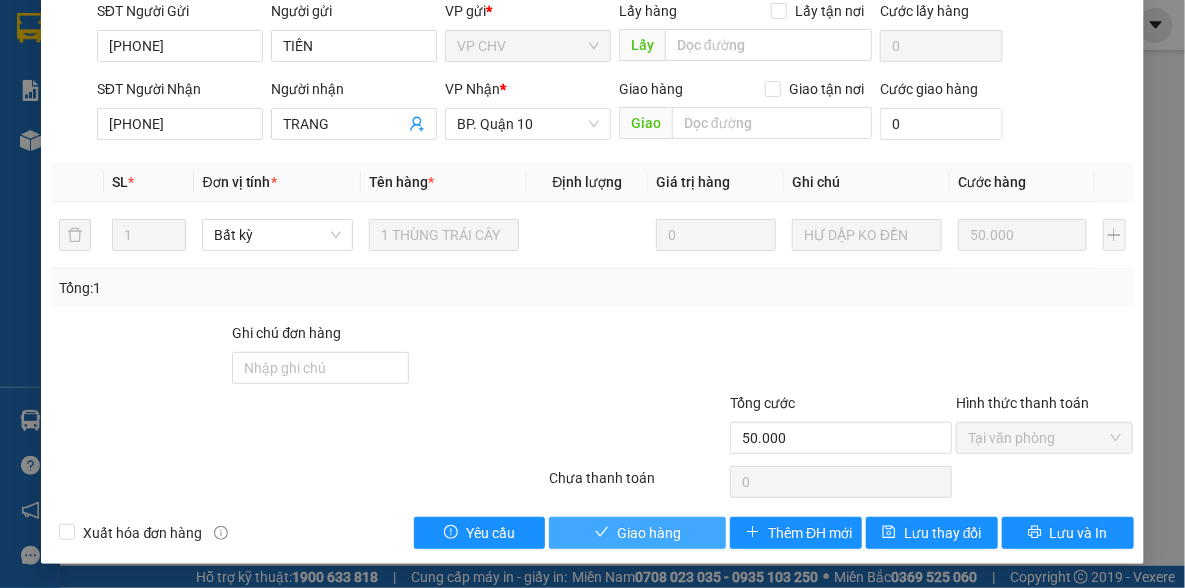 click on "Giao hàng" at bounding box center (649, 533) 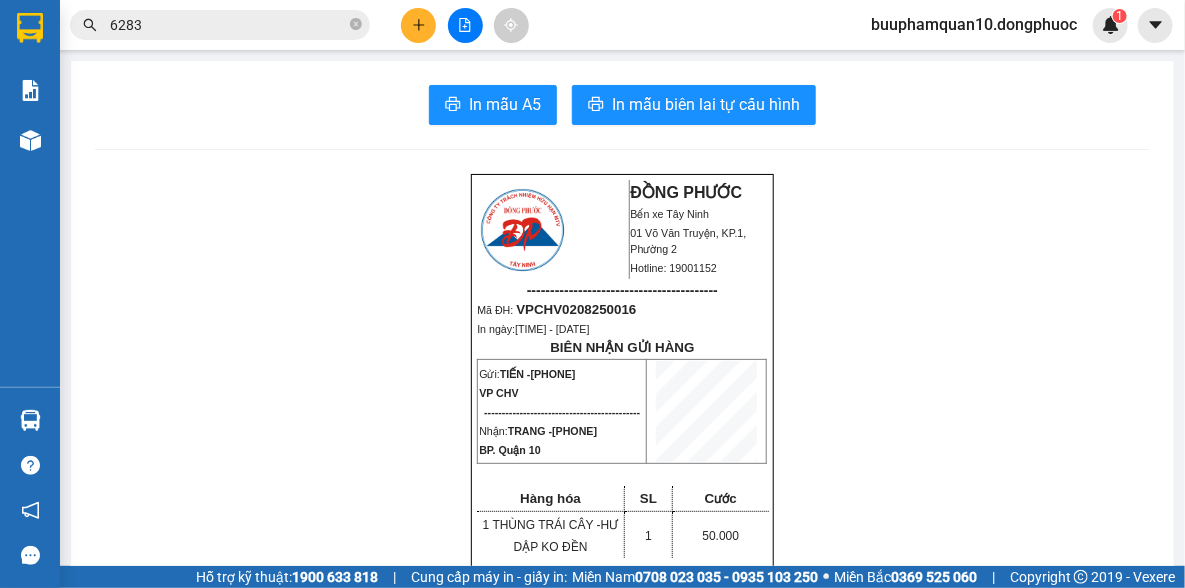 drag, startPoint x: 846, startPoint y: 261, endPoint x: 857, endPoint y: 298, distance: 38.600517 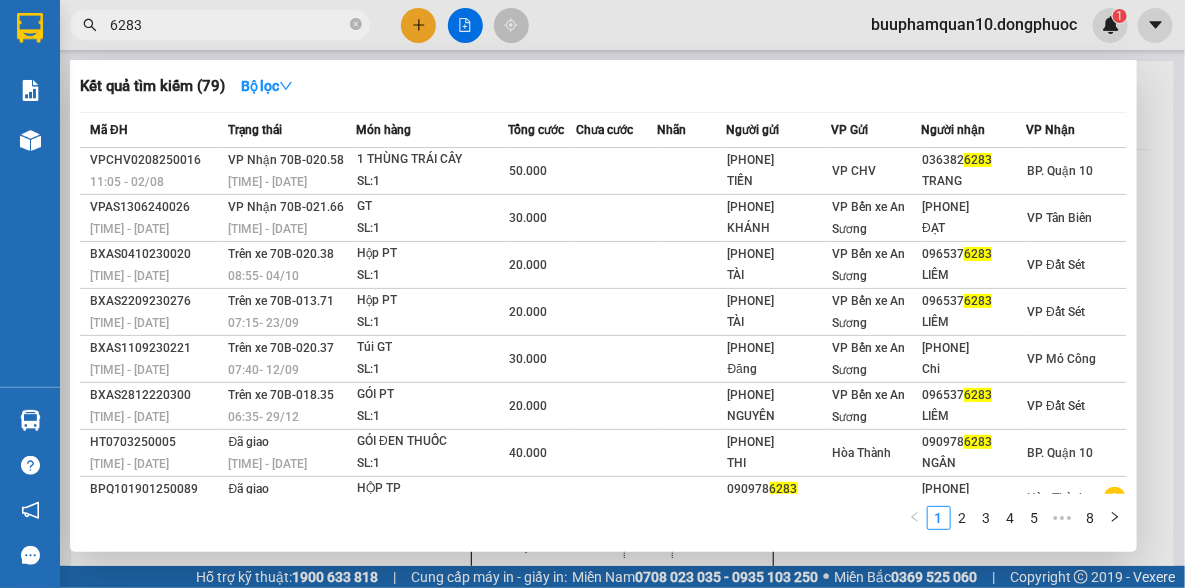 click on "6283" at bounding box center [228, 25] 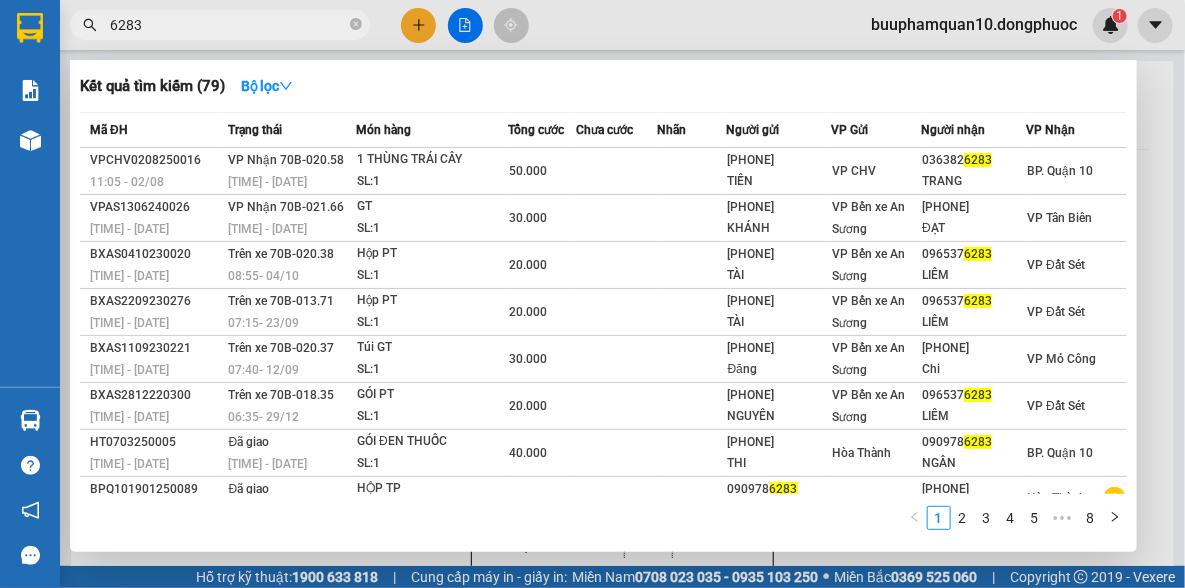 click on "6283" at bounding box center (228, 25) 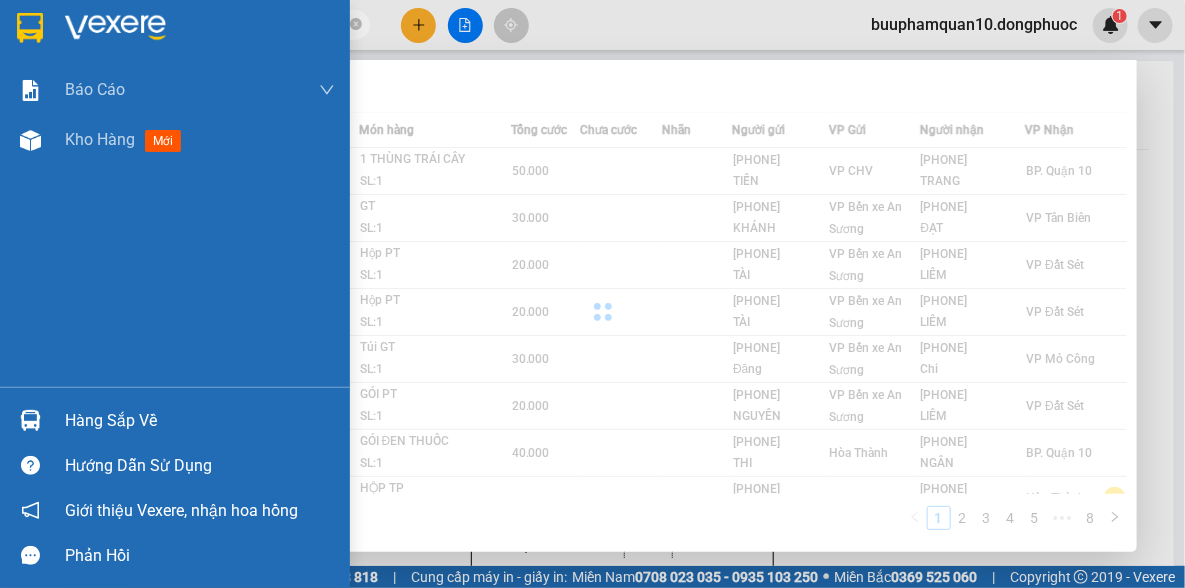 type on "0389" 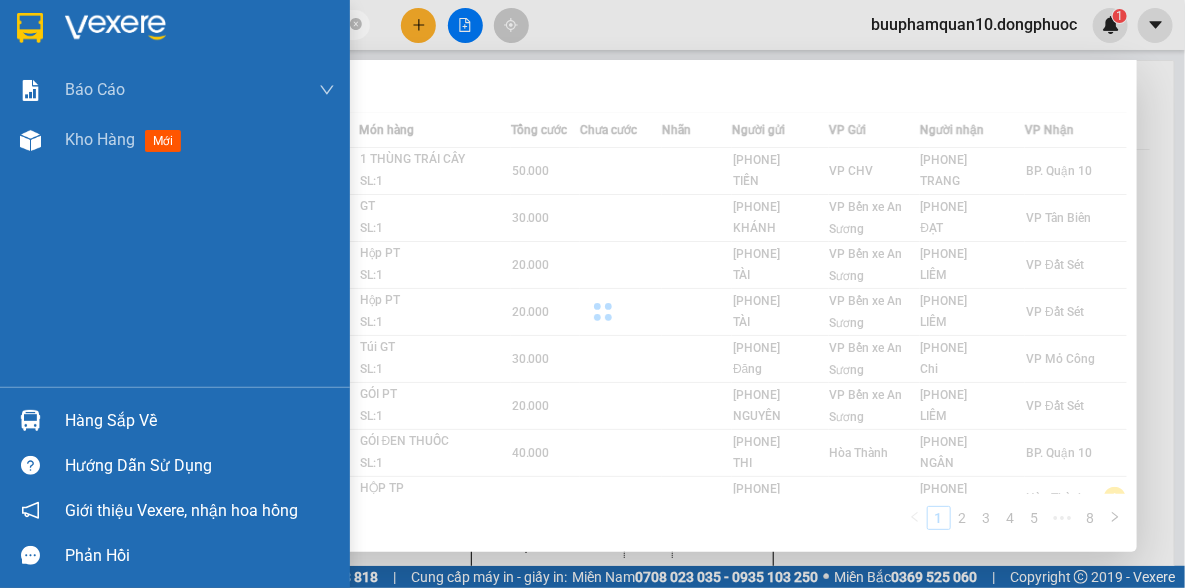 click on "Báo cáo Mẫu 1: Báo cáo dòng tiền theo nhân viên Mẫu 1: Báo cáo dòng tiền theo nhân viên (VP) Mẫu 2: Doanh số tạo đơn theo Văn phòng, nhân viên - Trạm     Kho hàng mới" at bounding box center (175, 226) 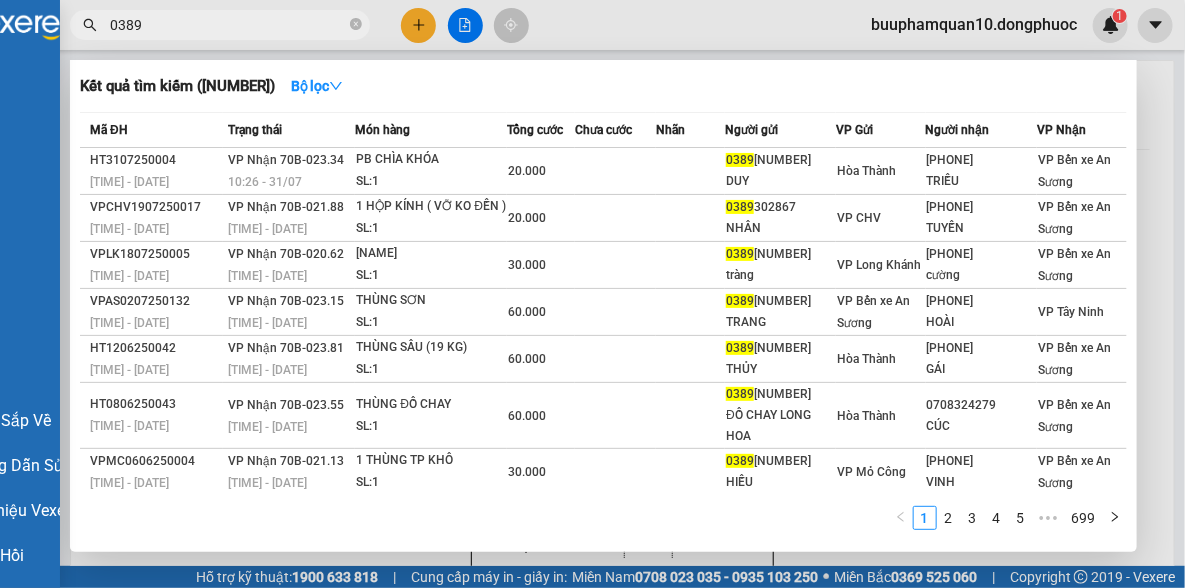 scroll, scrollTop: 0, scrollLeft: 19, axis: horizontal 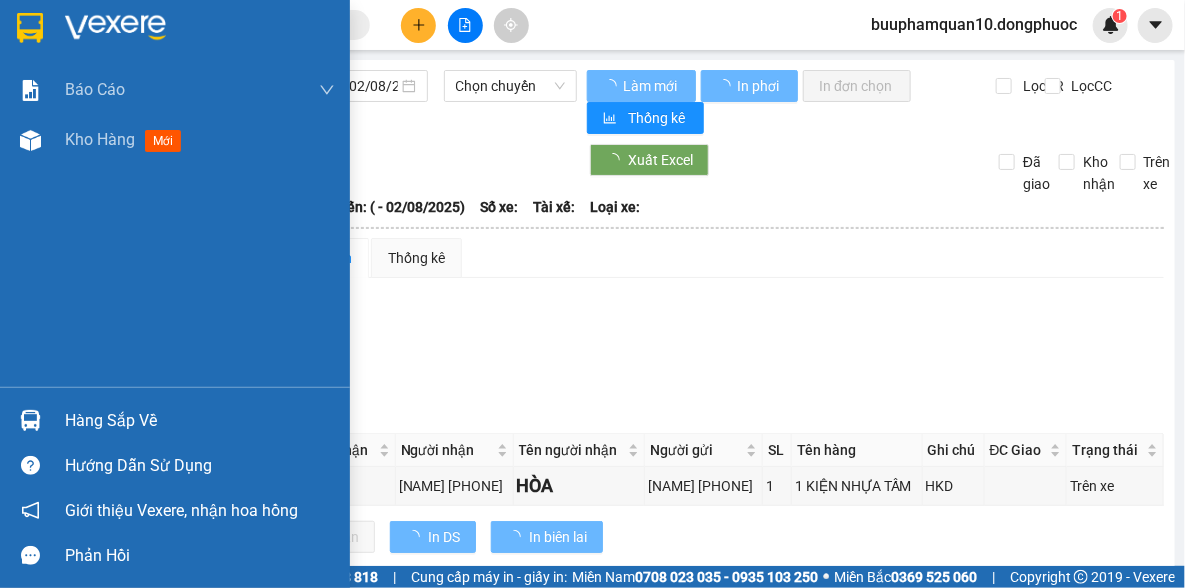 click on "Hàng sắp về" at bounding box center (175, 420) 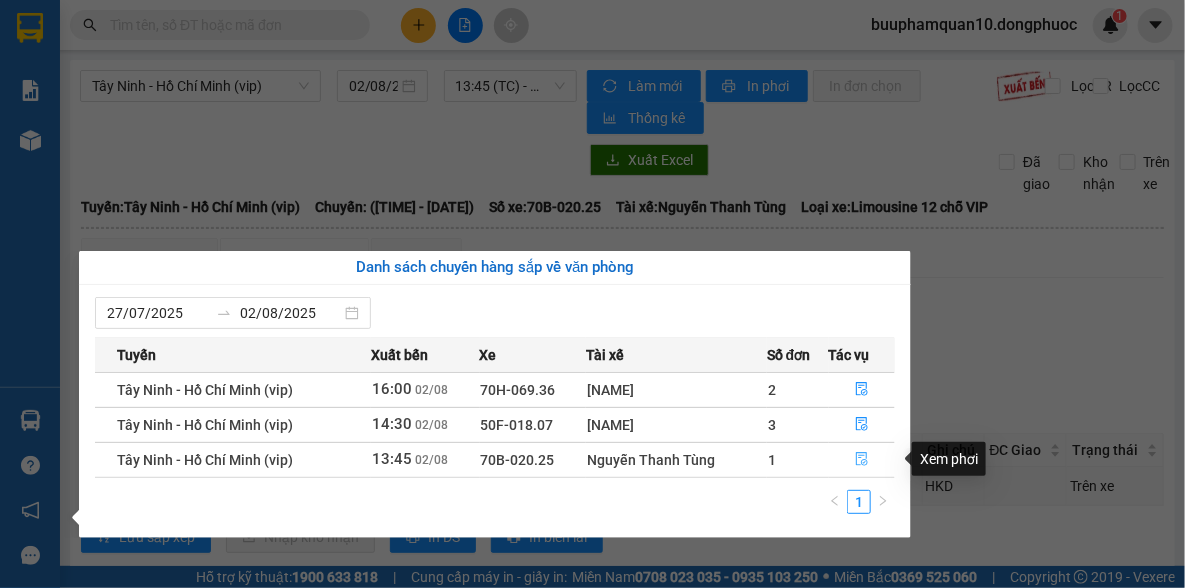 drag, startPoint x: 862, startPoint y: 457, endPoint x: 844, endPoint y: 455, distance: 18.110771 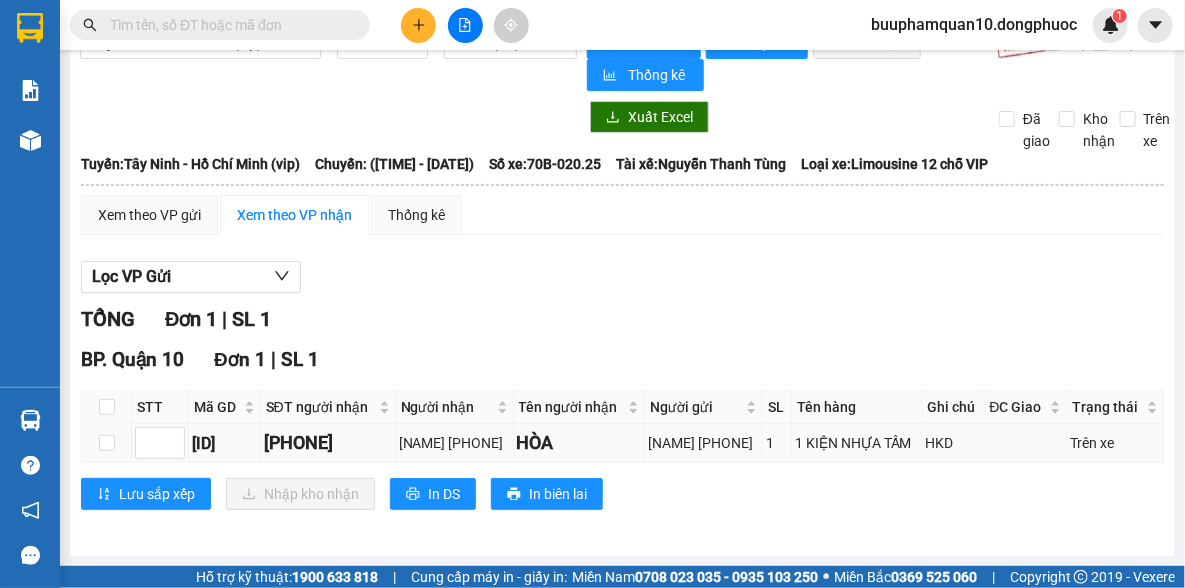 scroll, scrollTop: 76, scrollLeft: 0, axis: vertical 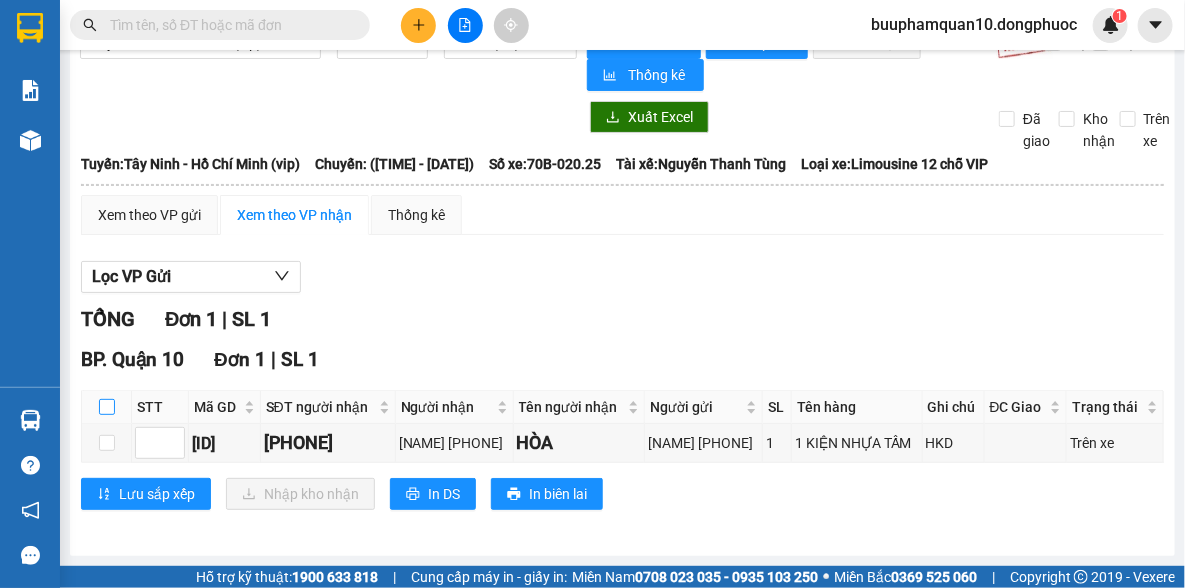 click at bounding box center [107, 407] 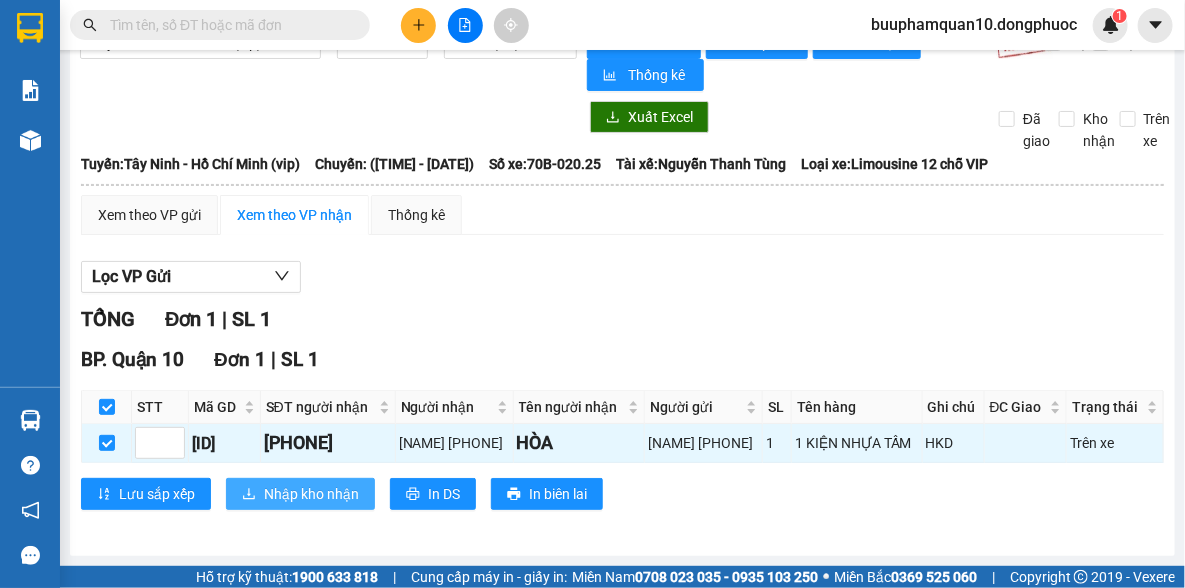 click on "Nhập kho nhận" at bounding box center (311, 494) 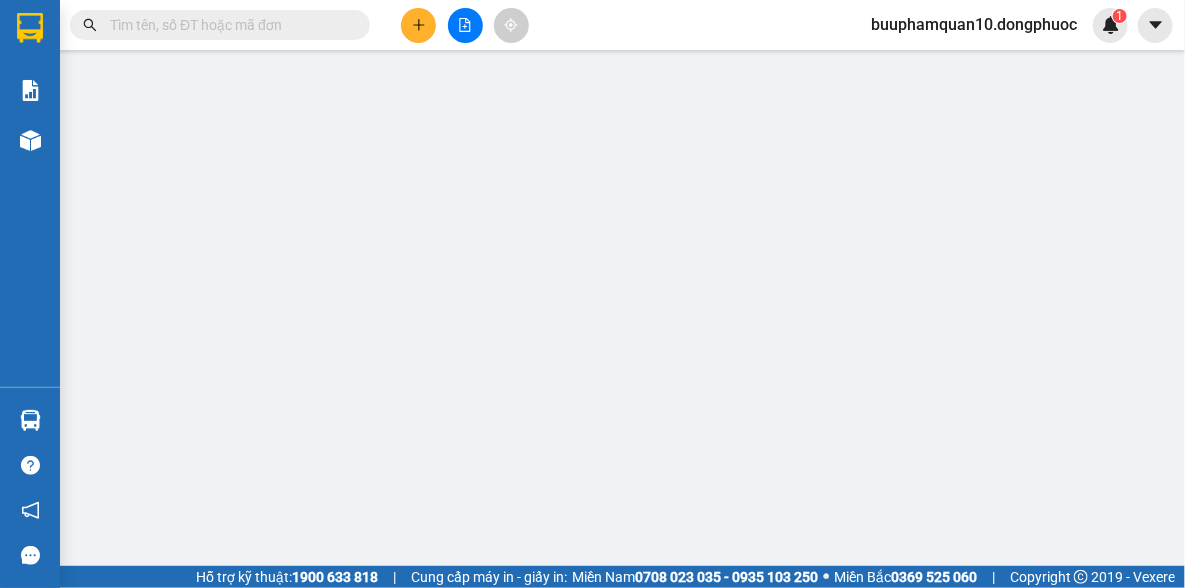 scroll, scrollTop: 0, scrollLeft: 0, axis: both 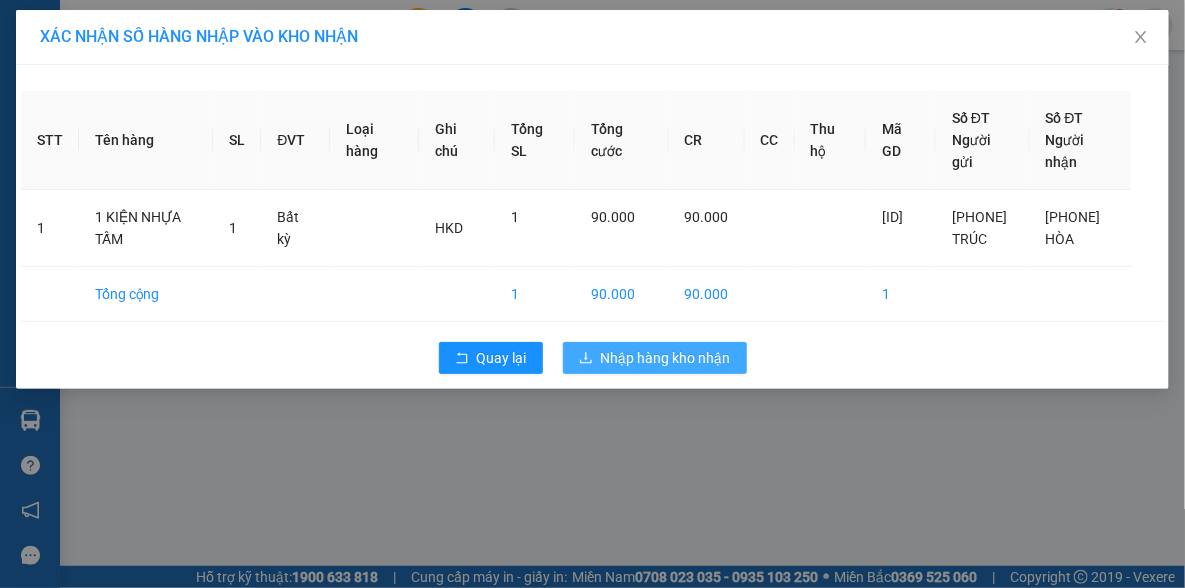 click on "Nhập hàng kho nhận" at bounding box center (666, 358) 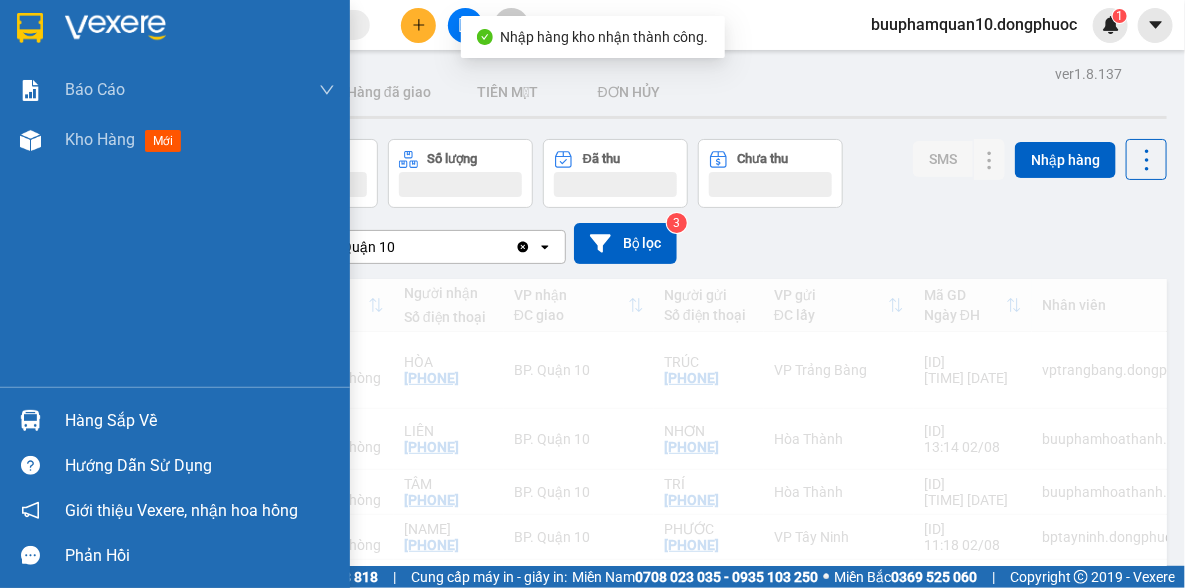 drag, startPoint x: 64, startPoint y: 414, endPoint x: 215, endPoint y: 415, distance: 151.00331 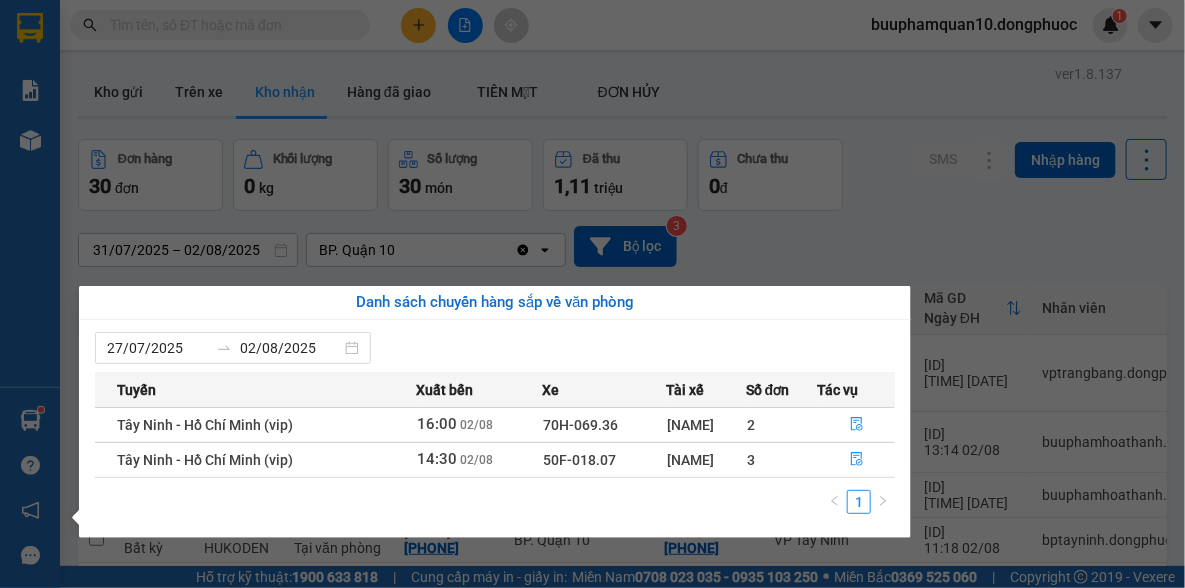 click on "Kết quả tìm kiếm ( 0 )  Bộ lọc  No Data buuphamquan10.dongphuoc 1     Báo cáo Mẫu 1: Báo cáo dòng tiền theo nhân viên Mẫu 1: Báo cáo dòng tiền theo nhân viên (VP) Mẫu 2: Doanh số tạo đơn theo Văn phòng, nhân viên - Trạm     Kho hàng mới Hàng sắp về Hướng dẫn sử dụng Giới thiệu Vexere, nhận hoa hồng Phản hồi Phần mềm hỗ trợ bạn tốt chứ? ver  1.8.137 Kho gửi Trên xe Kho nhận Hàng đã giao TIỀN MẶT  ĐƠN HỦY Đơn hàng 30 đơn Khối lượng 0 kg Số lượng 30 món Đã thu 1,11   triệu Chưa thu 0  đ SMS Nhập hàng 31/07/2025 – 02/08/2025 Press the down arrow key to interact with the calendar and select a date. Press the escape button to close the calendar. Selected date range is from 31/07/2025 to 02/08/2025. BP. Quận 10 Clear value open Bộ lọc 3 Chi tiết Tên món Ghi chú Đã thu HTTT Người nhận Số điện thoại VP nhận ĐC giao Người gửi Số điện thoại VP gửi" at bounding box center (592, 294) 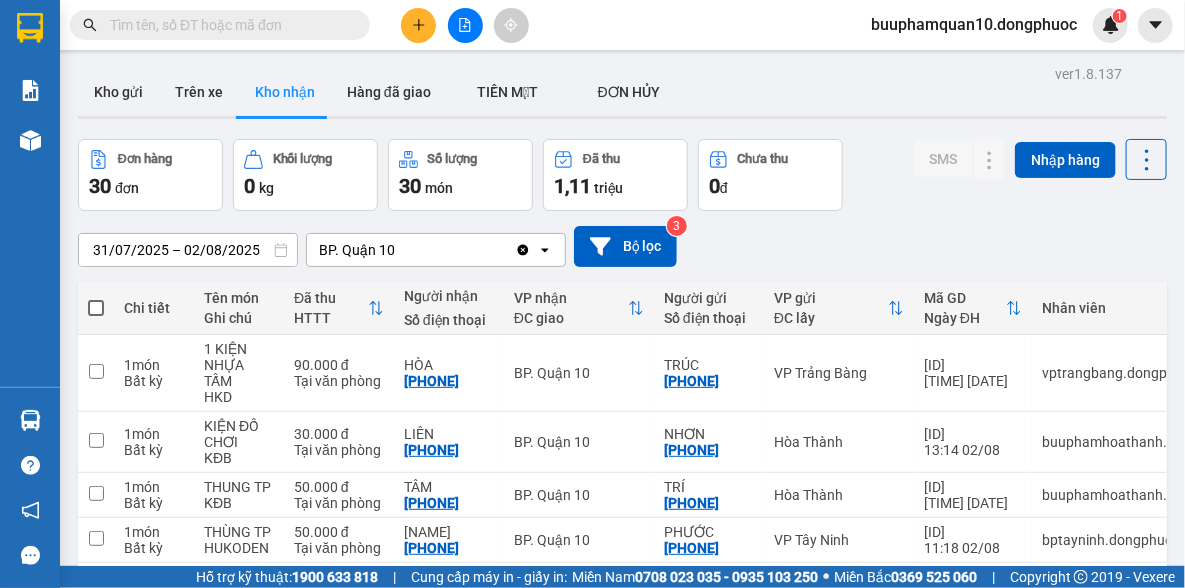click at bounding box center [228, 25] 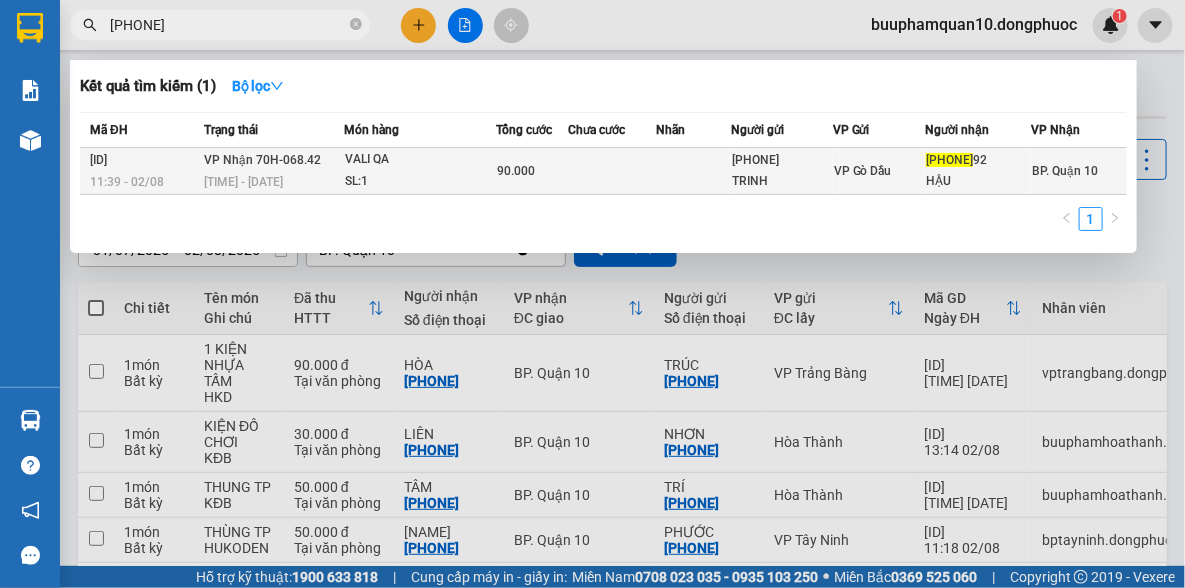 type on "07879082" 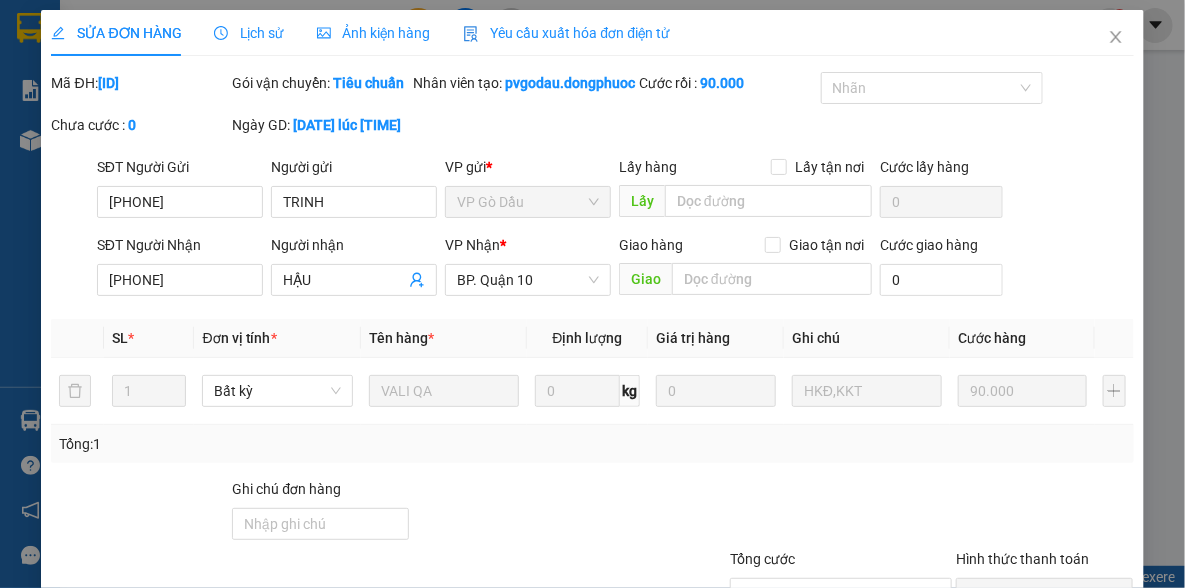 type on "0962606452" 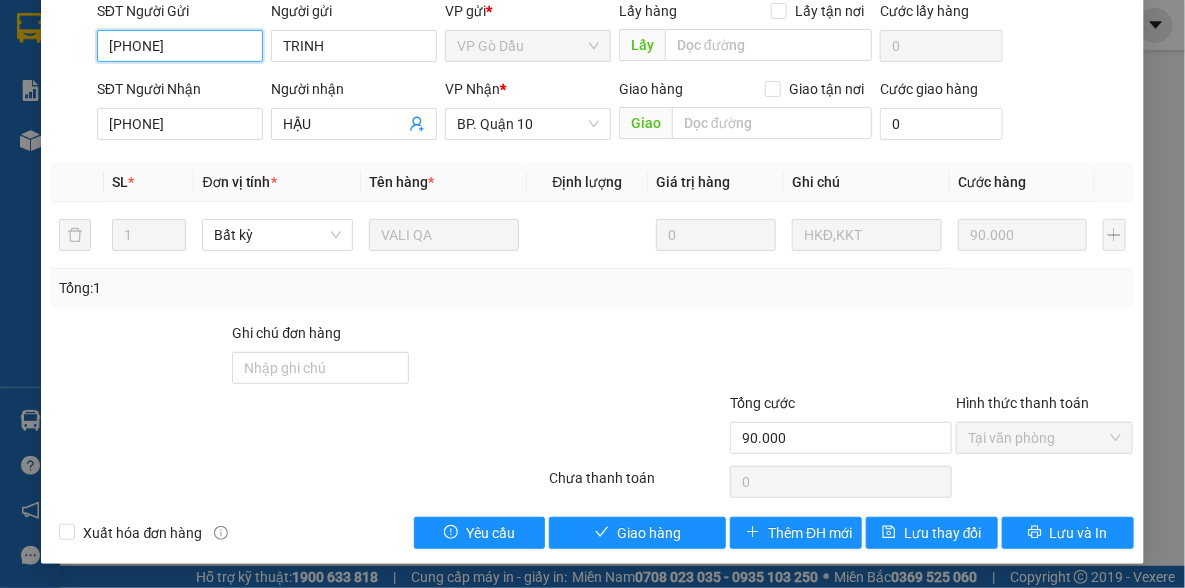 scroll, scrollTop: 199, scrollLeft: 0, axis: vertical 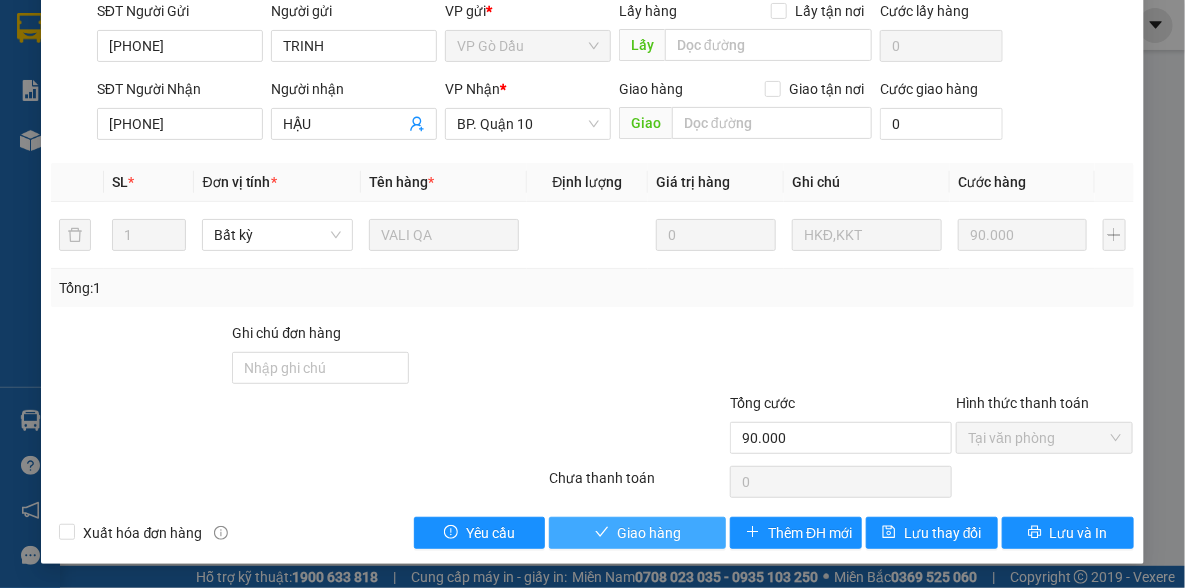 click 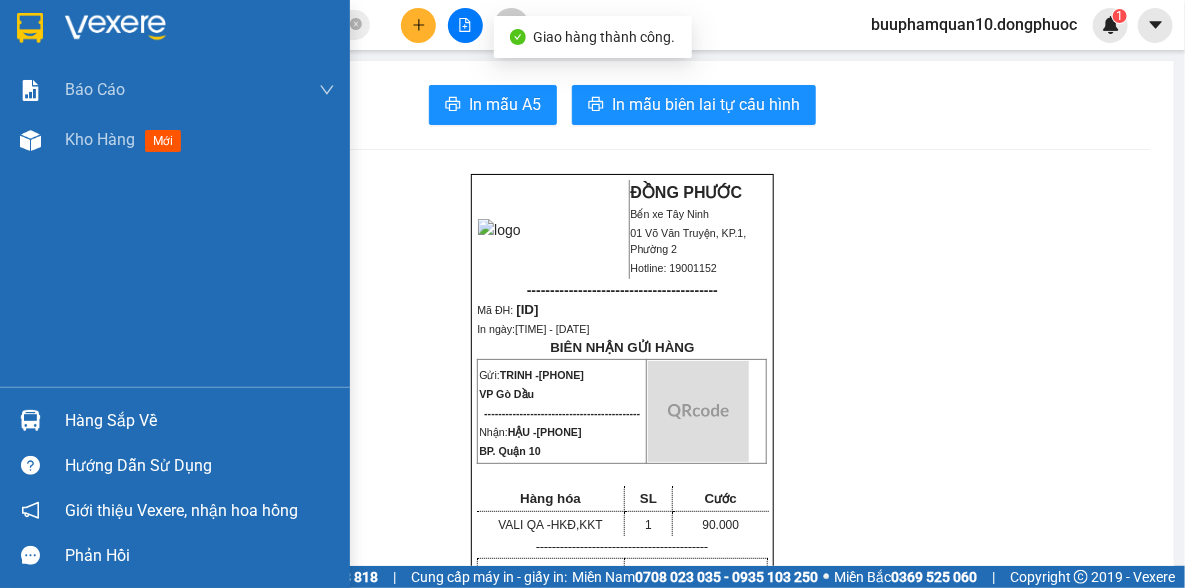 drag, startPoint x: 47, startPoint y: 428, endPoint x: 90, endPoint y: 406, distance: 48.30114 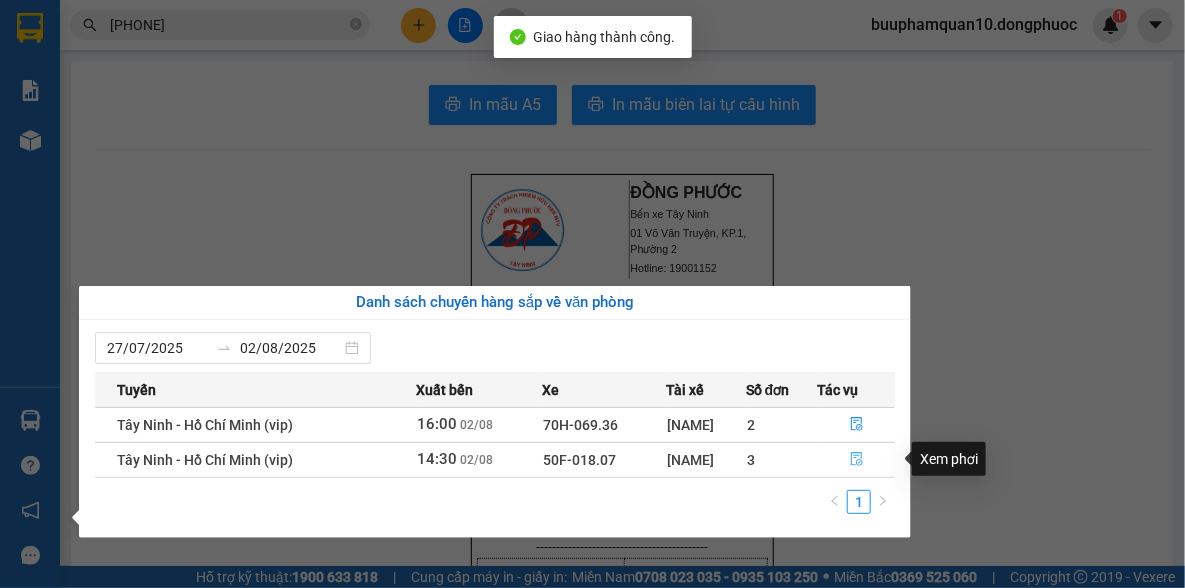 click at bounding box center (857, 460) 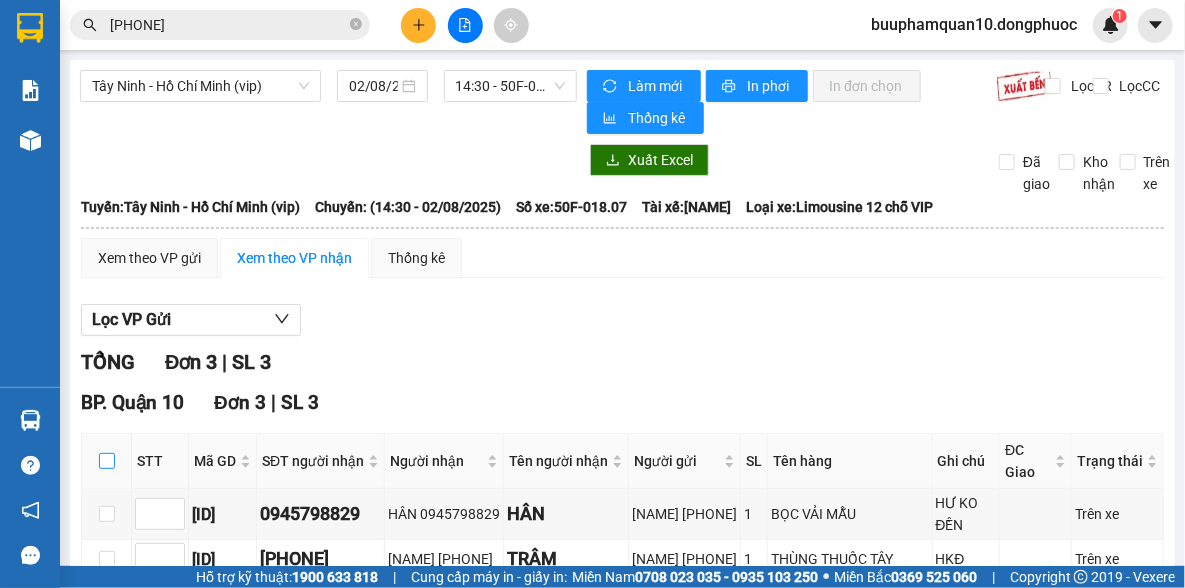 click at bounding box center [107, 461] 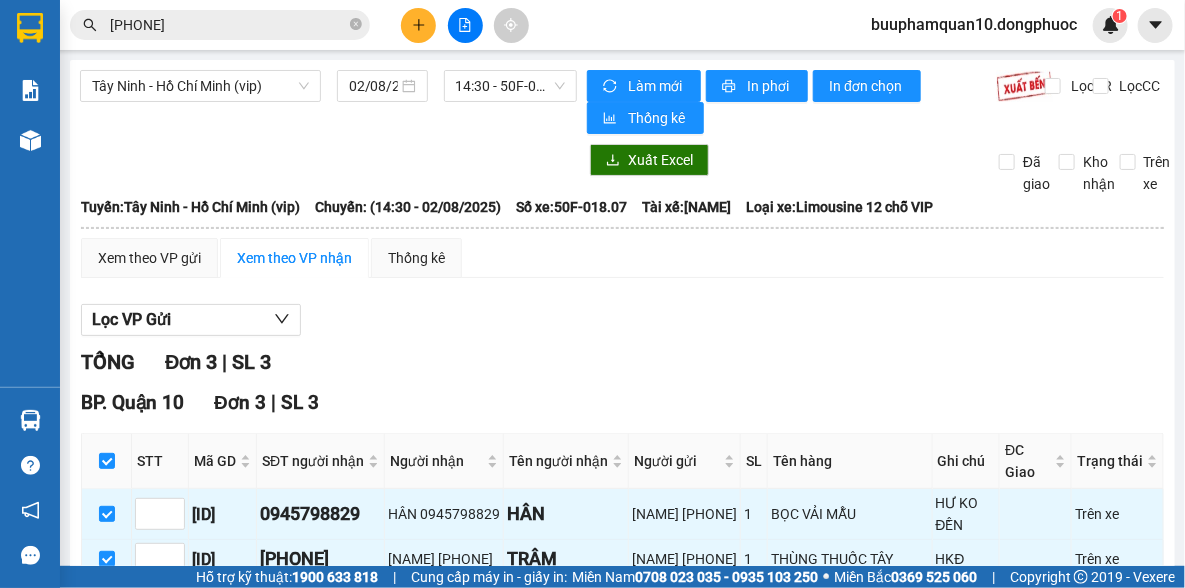 scroll, scrollTop: 221, scrollLeft: 0, axis: vertical 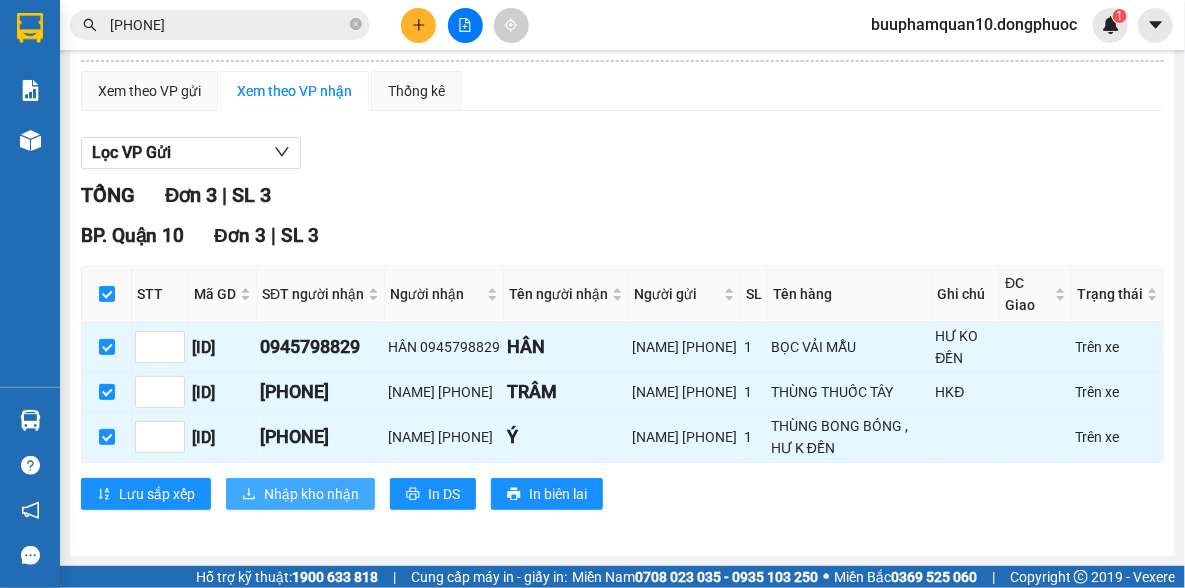 click on "Nhập kho nhận" at bounding box center (311, 494) 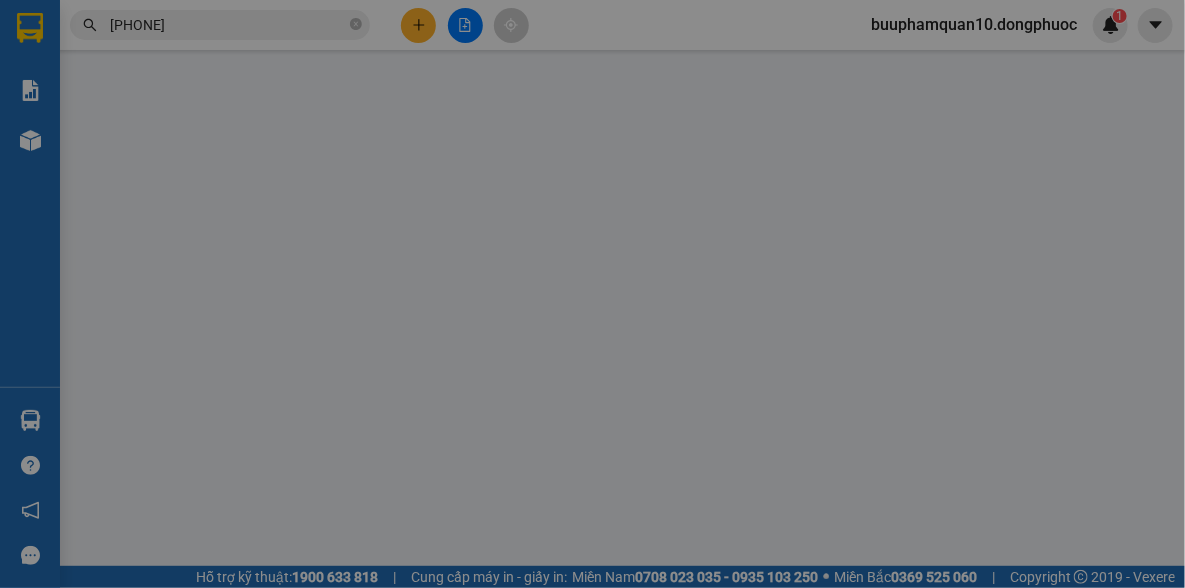 scroll, scrollTop: 0, scrollLeft: 0, axis: both 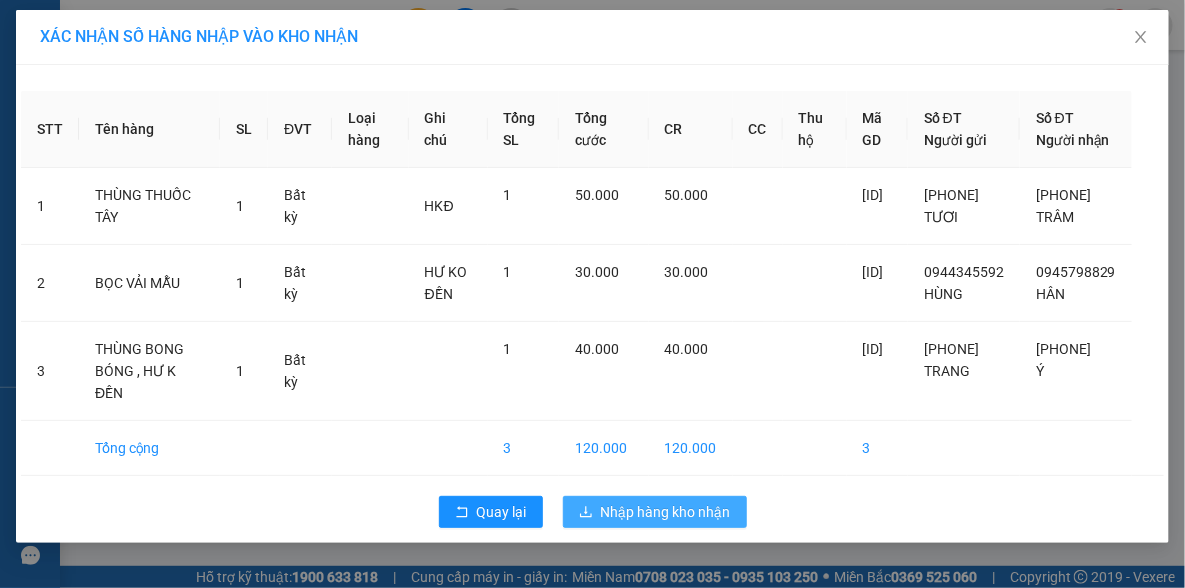click on "Nhập hàng kho nhận" at bounding box center [666, 512] 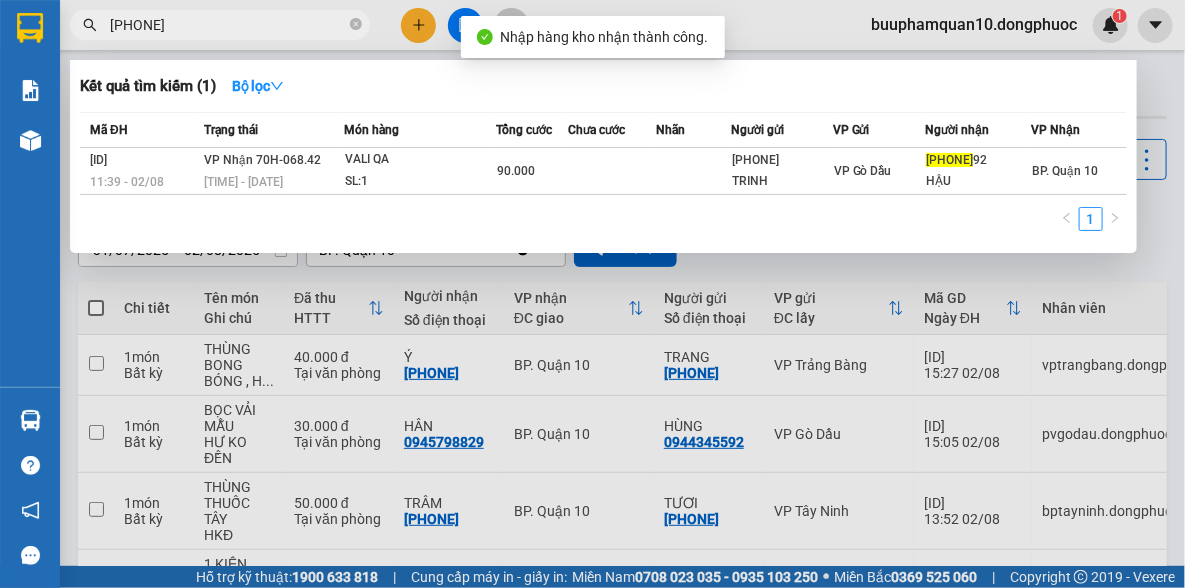 click on "07879082" at bounding box center (228, 25) 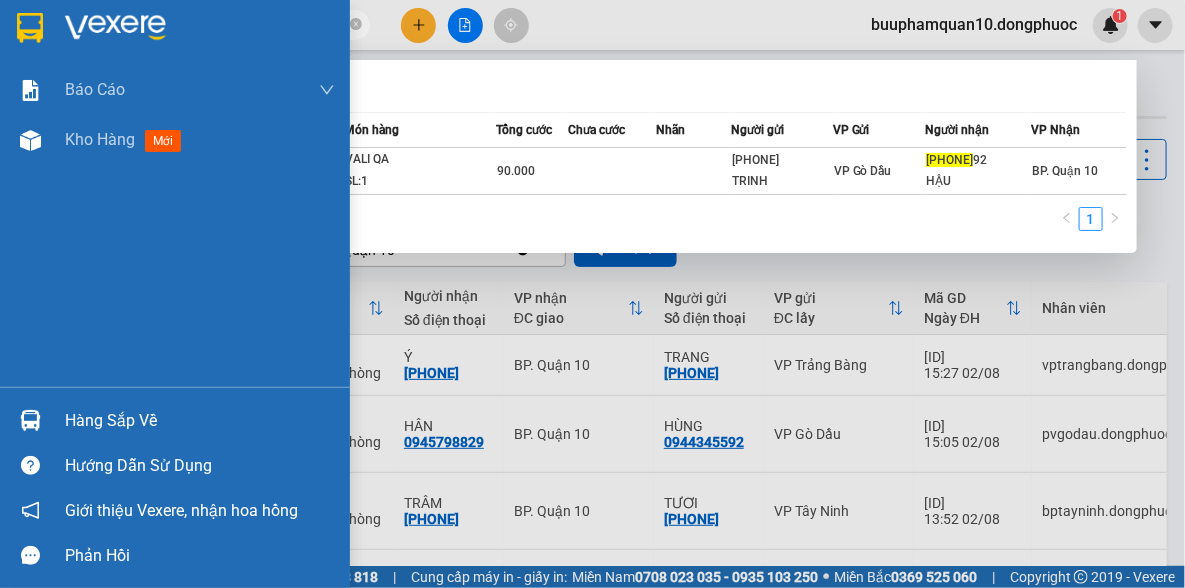 click on "Hàng sắp về" at bounding box center (200, 421) 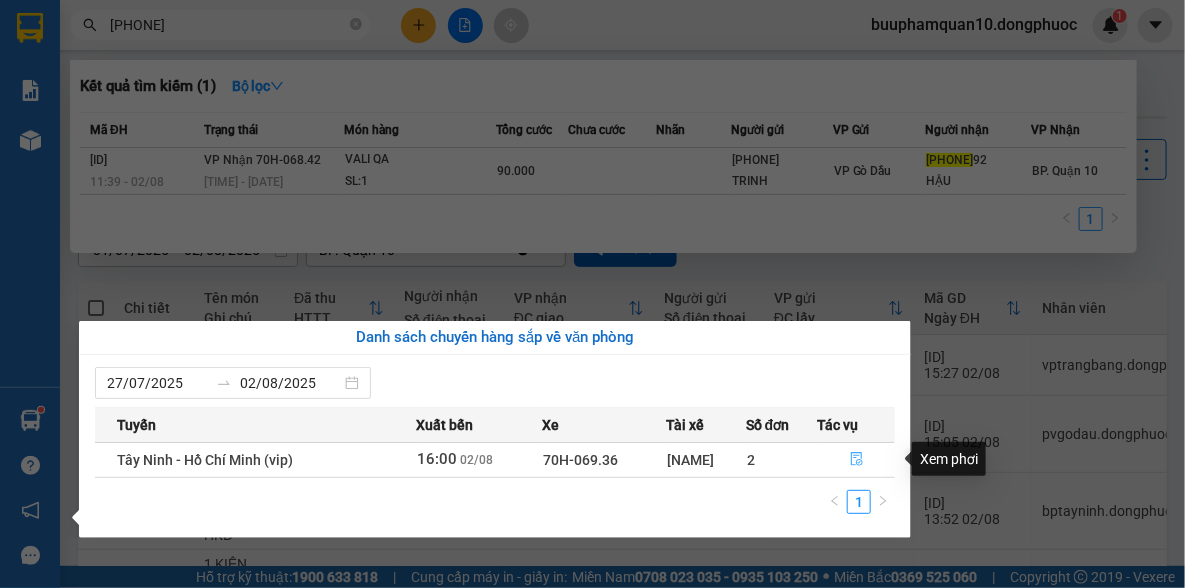 click 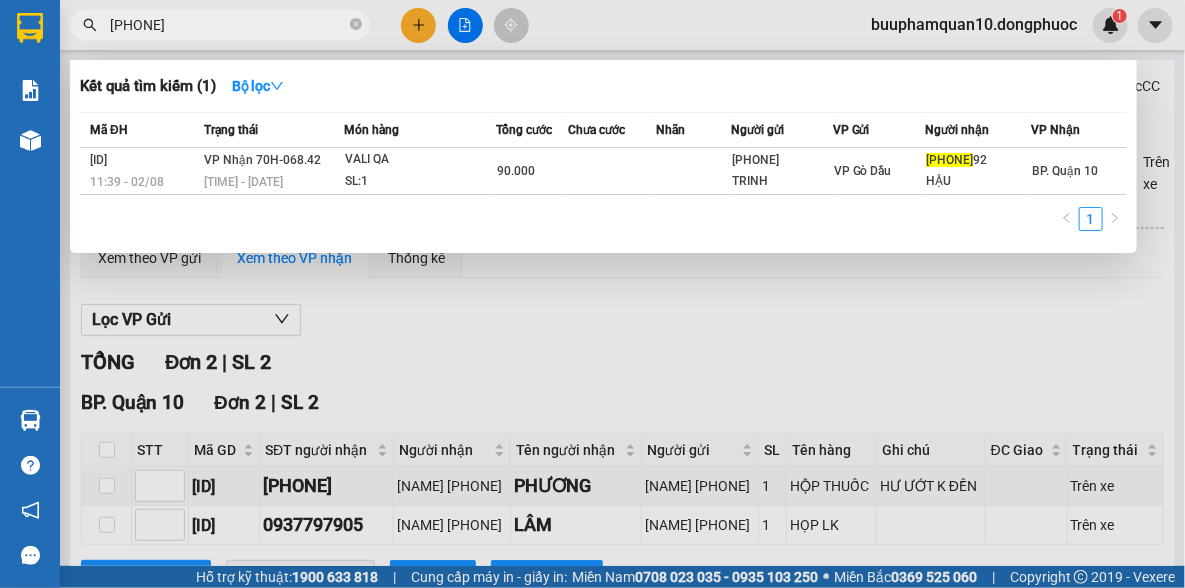 click at bounding box center (592, 294) 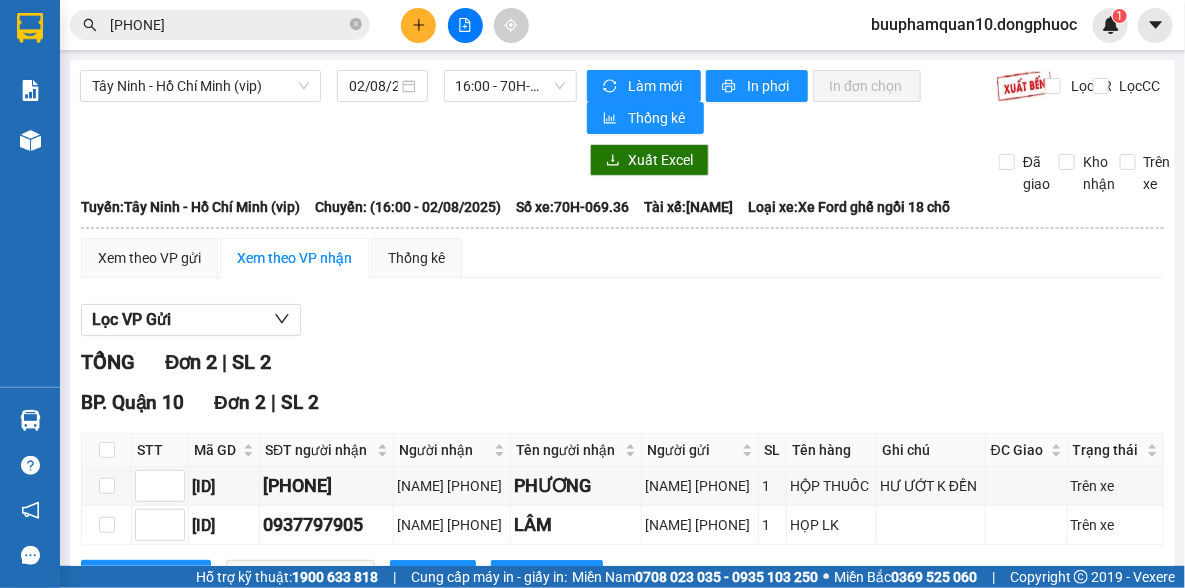 scroll, scrollTop: 114, scrollLeft: 0, axis: vertical 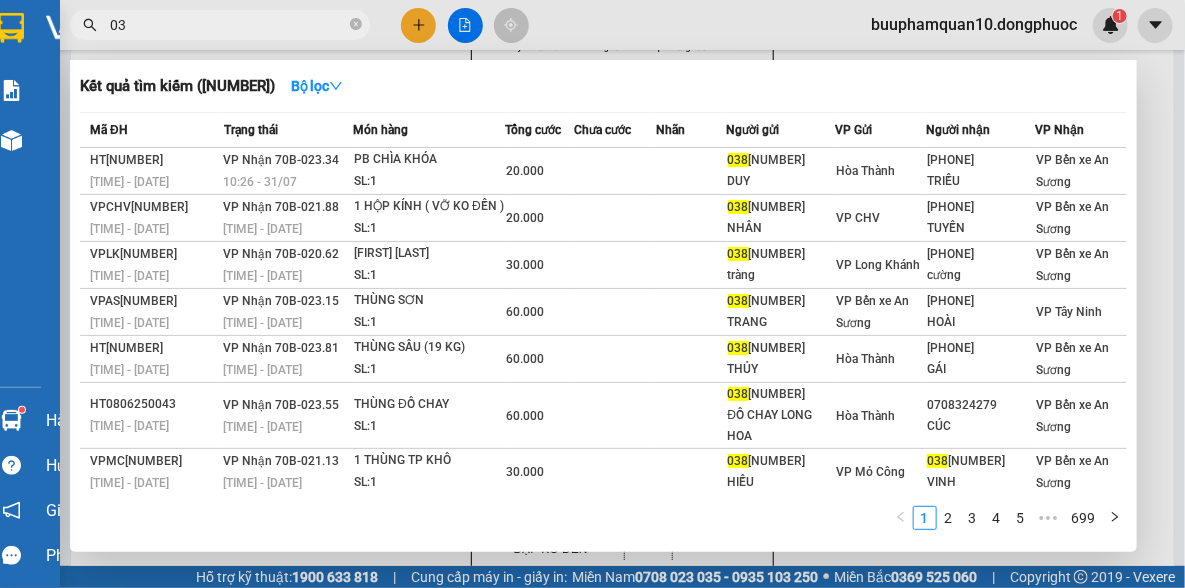 type on "0" 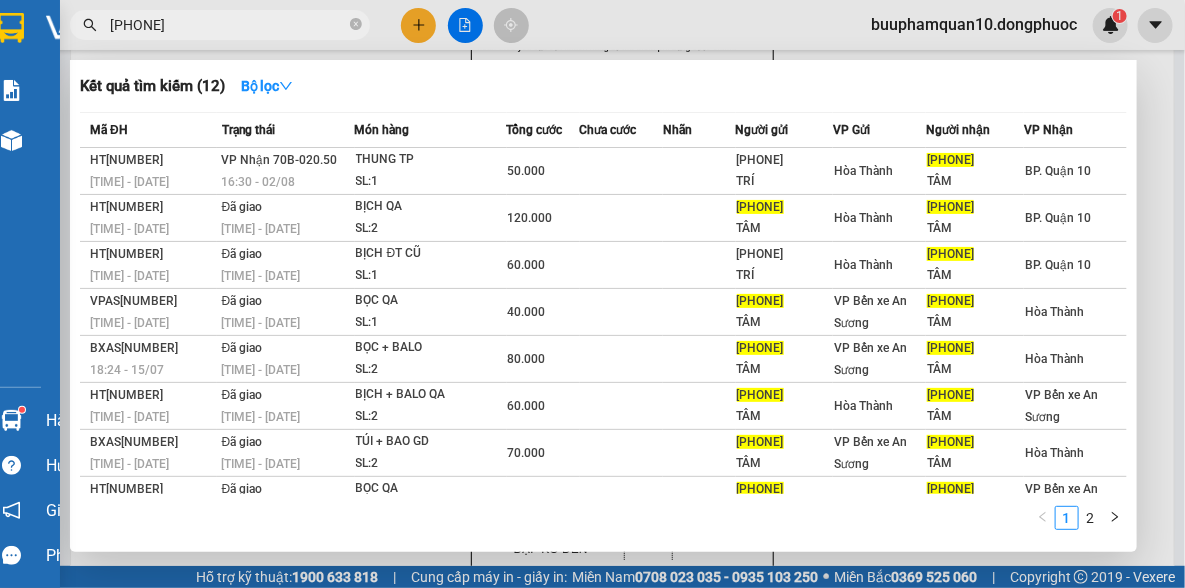 type on "[PHONE]" 